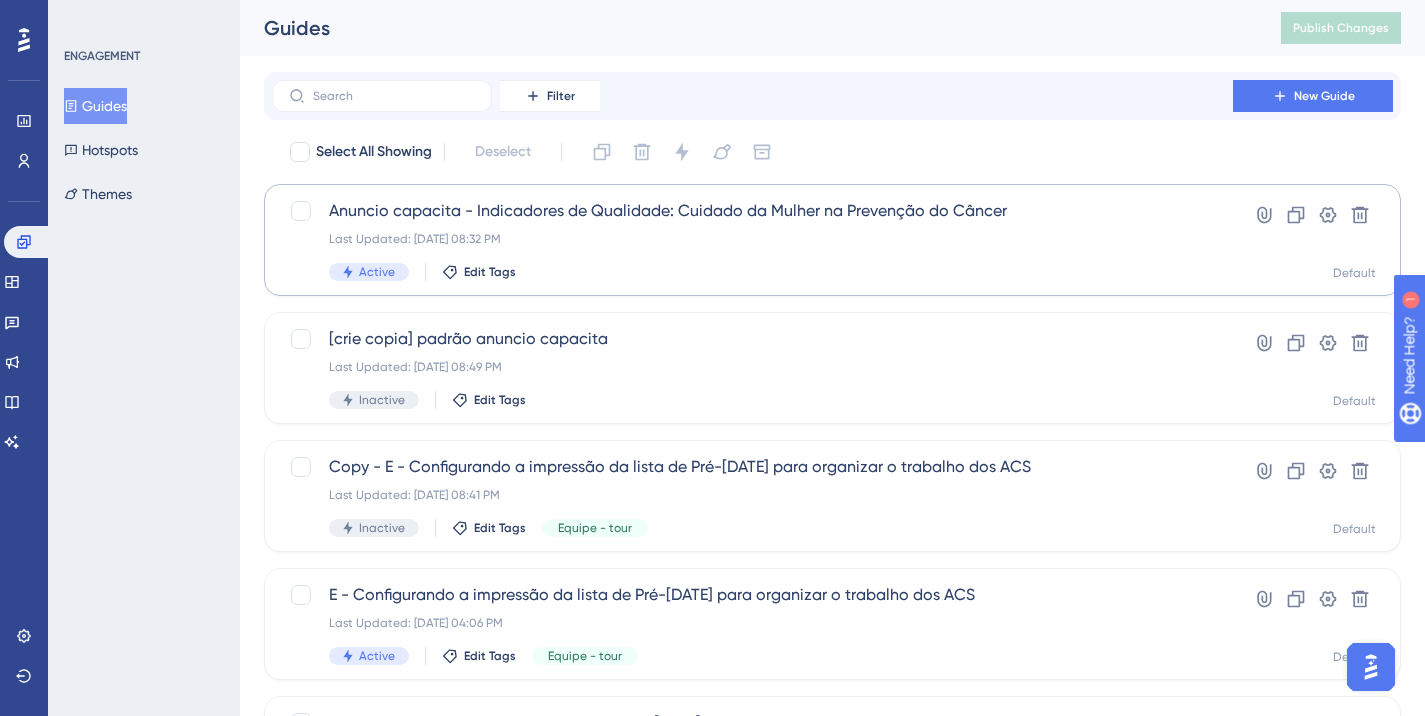 scroll, scrollTop: 0, scrollLeft: 0, axis: both 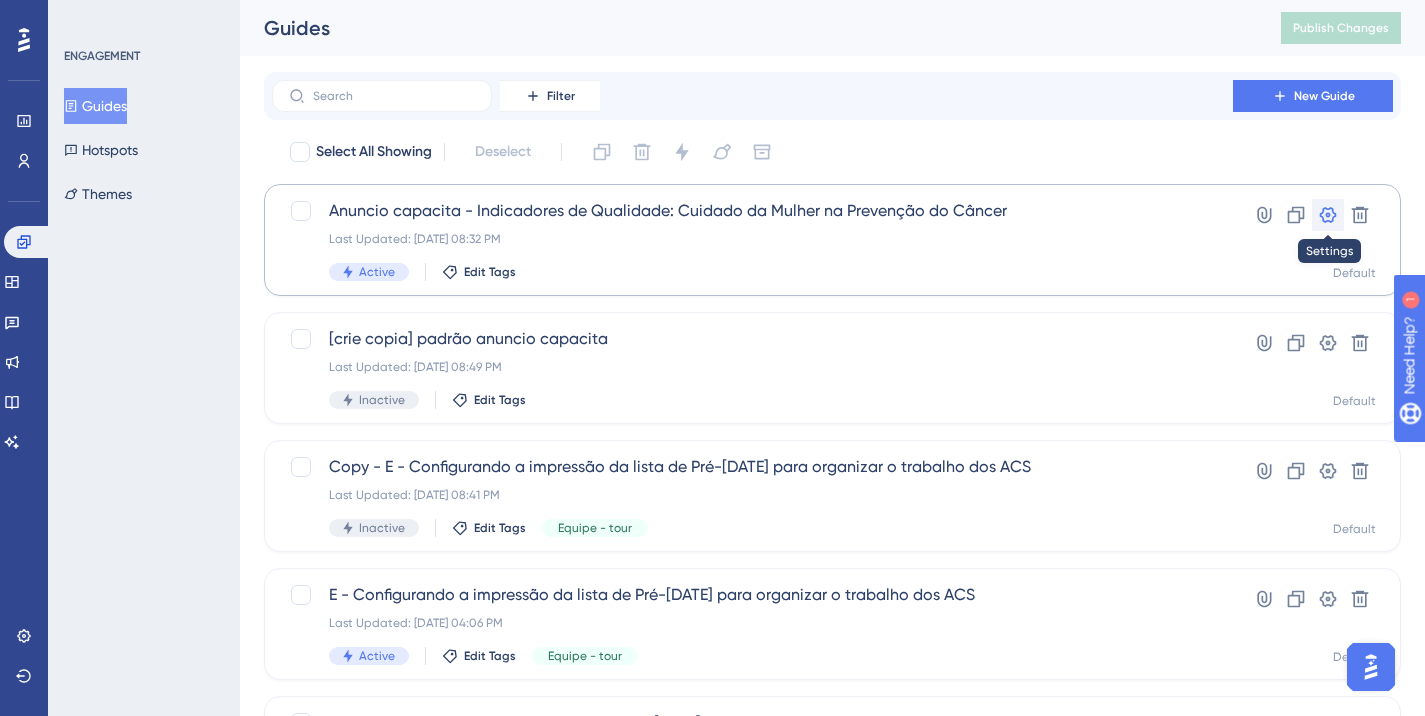 click 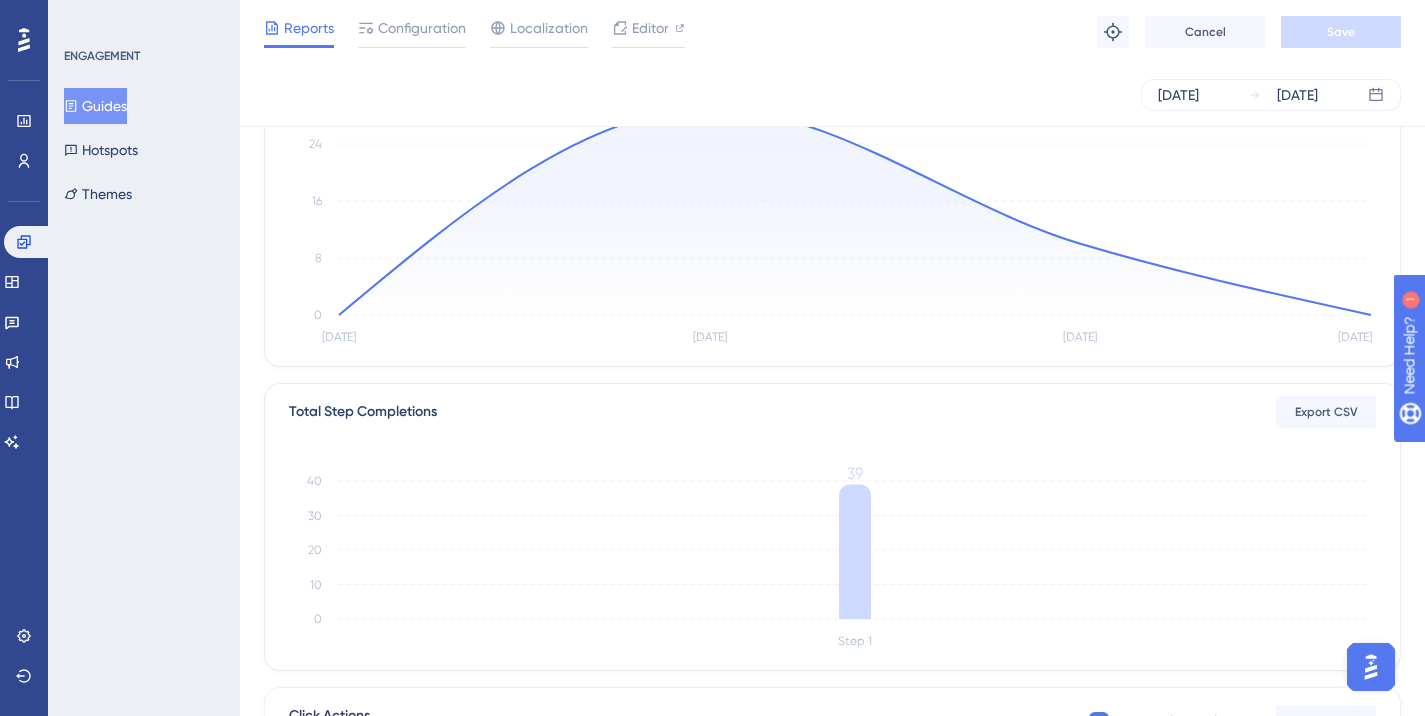 scroll, scrollTop: 0, scrollLeft: 0, axis: both 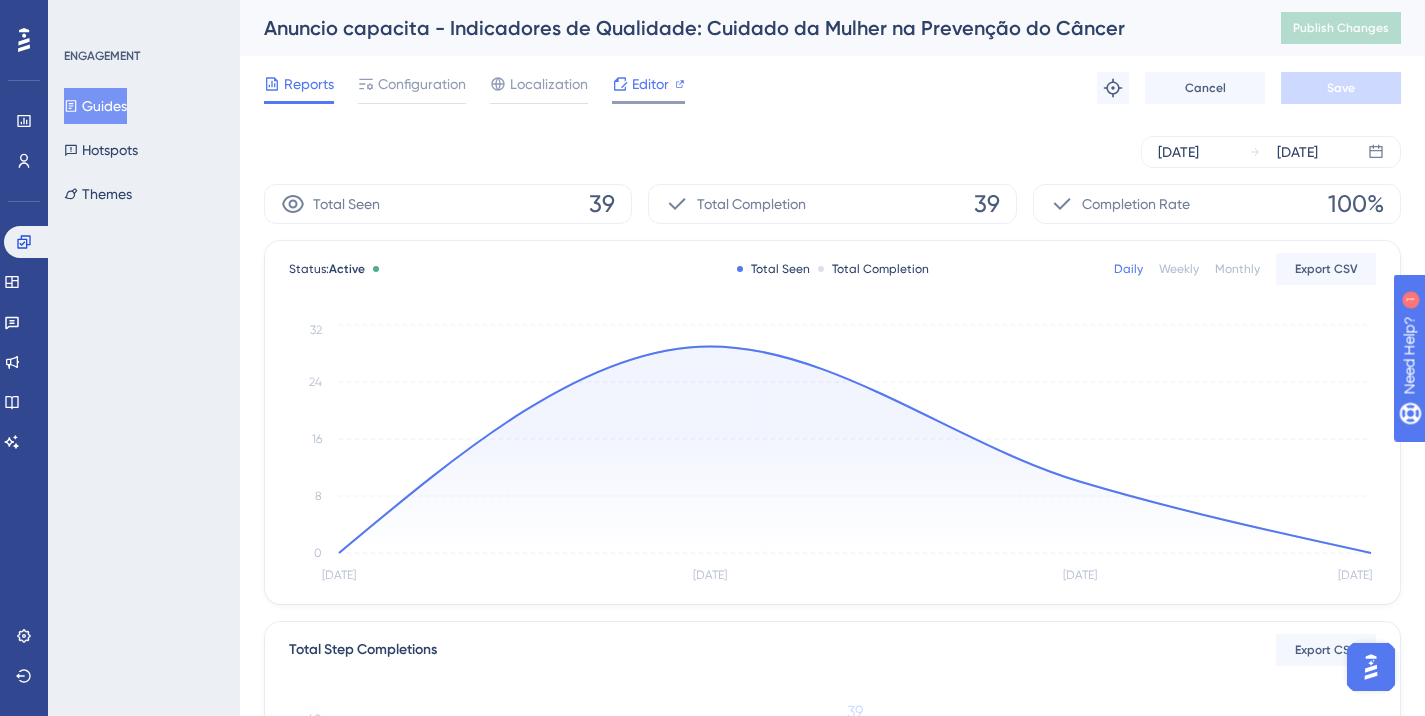 click on "Editor" at bounding box center [650, 84] 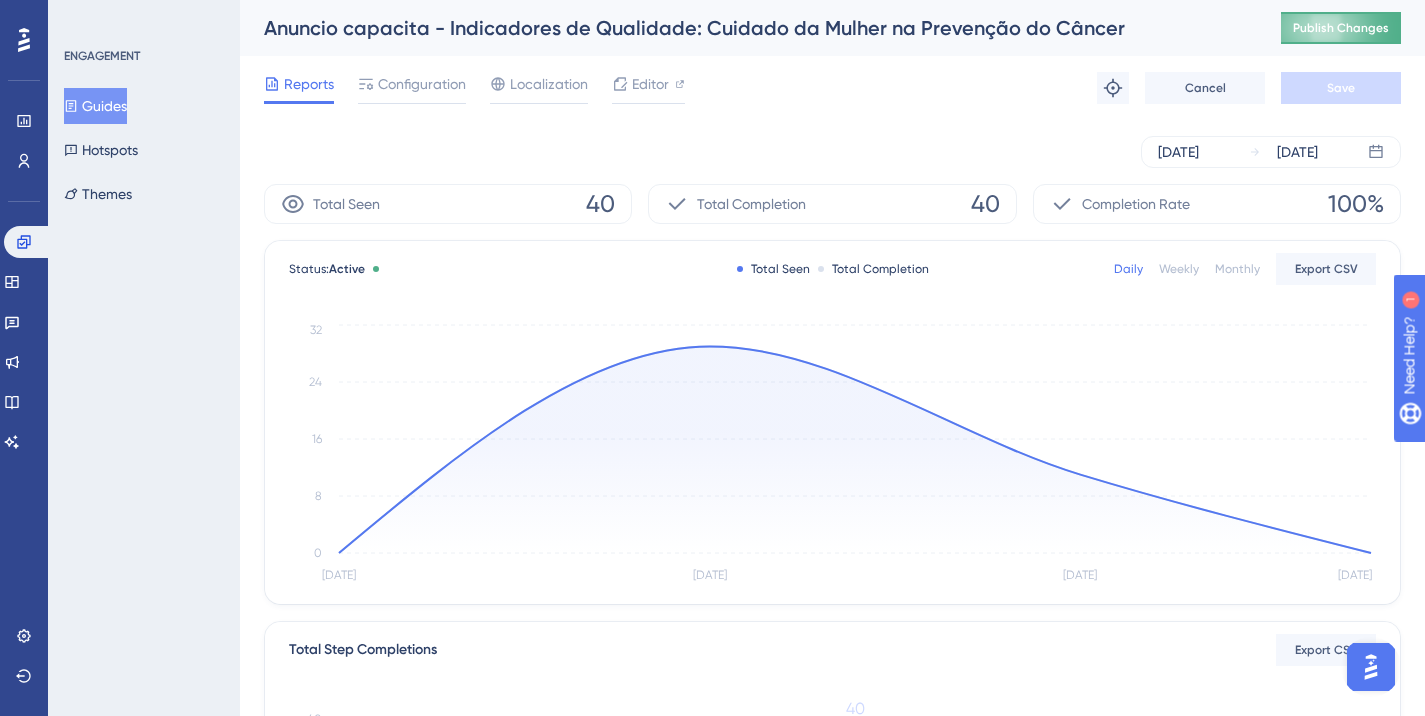 click on "Publish Changes" at bounding box center (1341, 28) 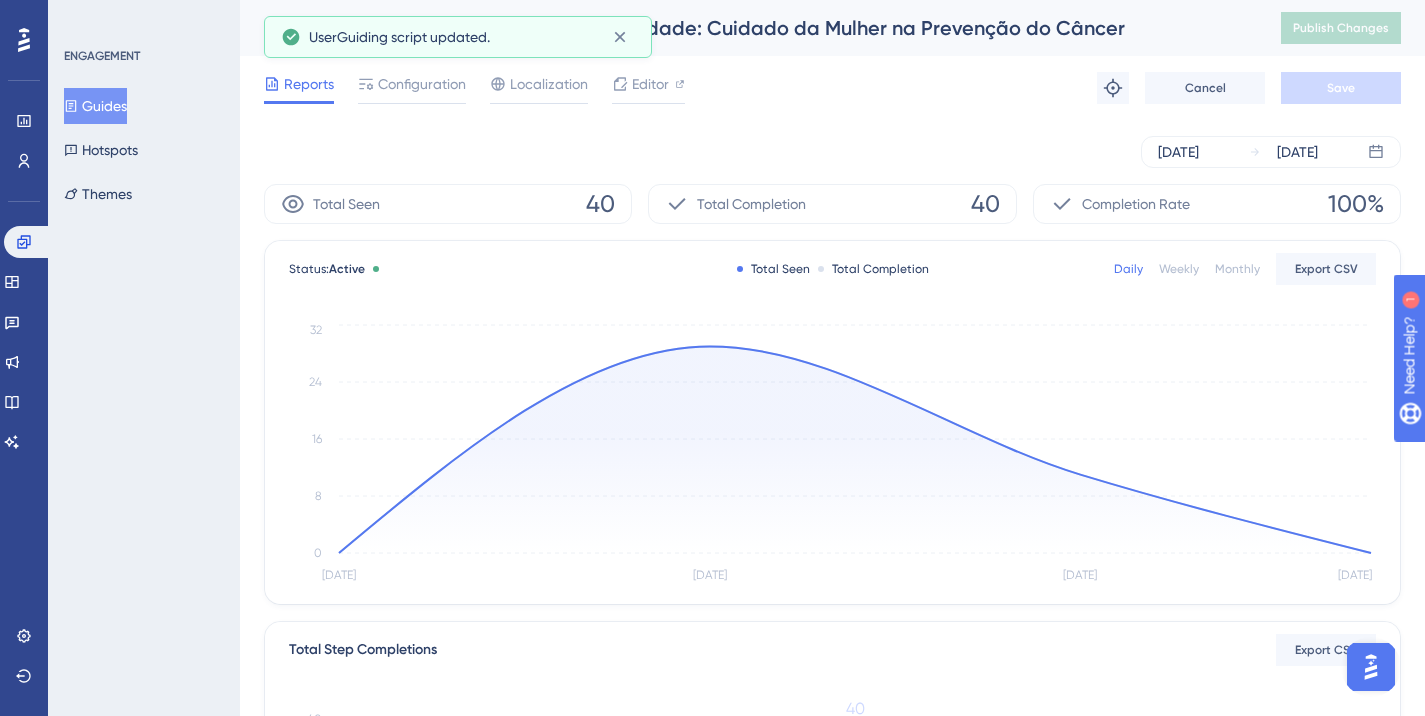 click at bounding box center [1371, 667] 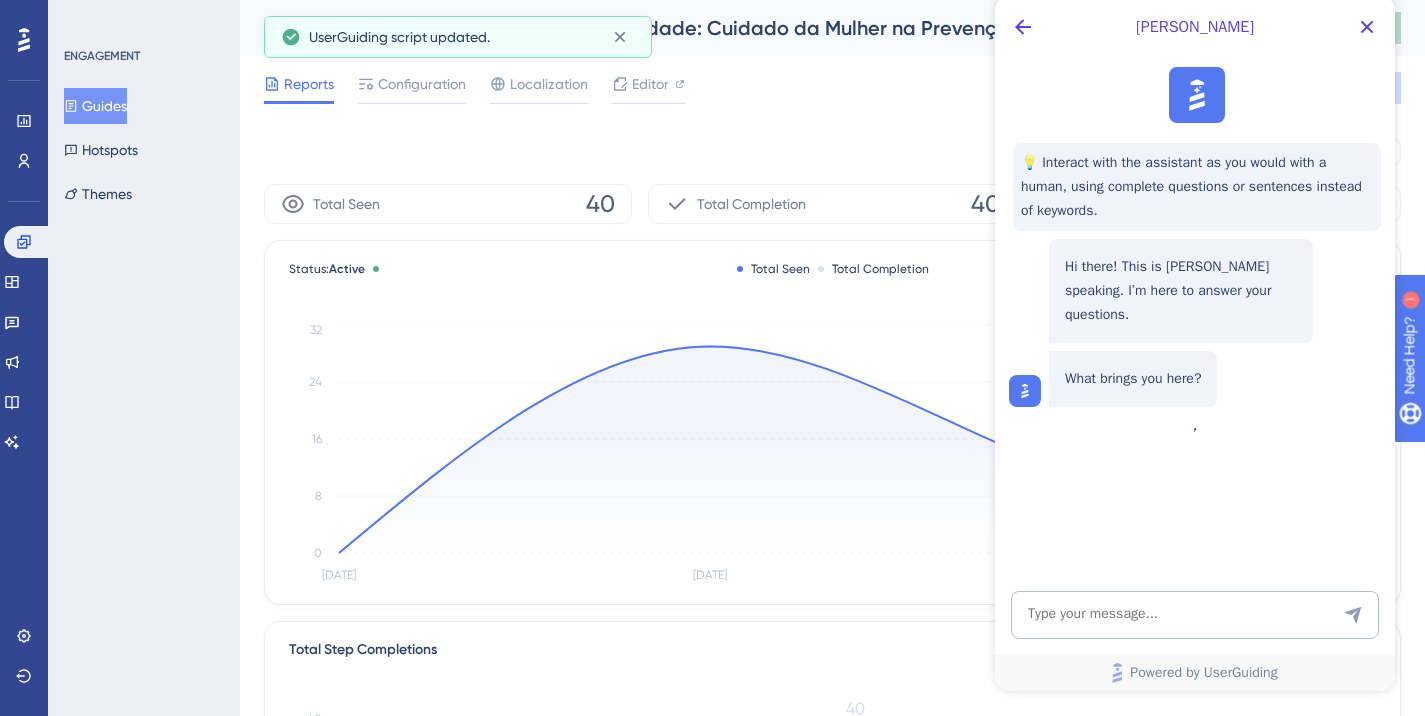 scroll, scrollTop: 0, scrollLeft: 0, axis: both 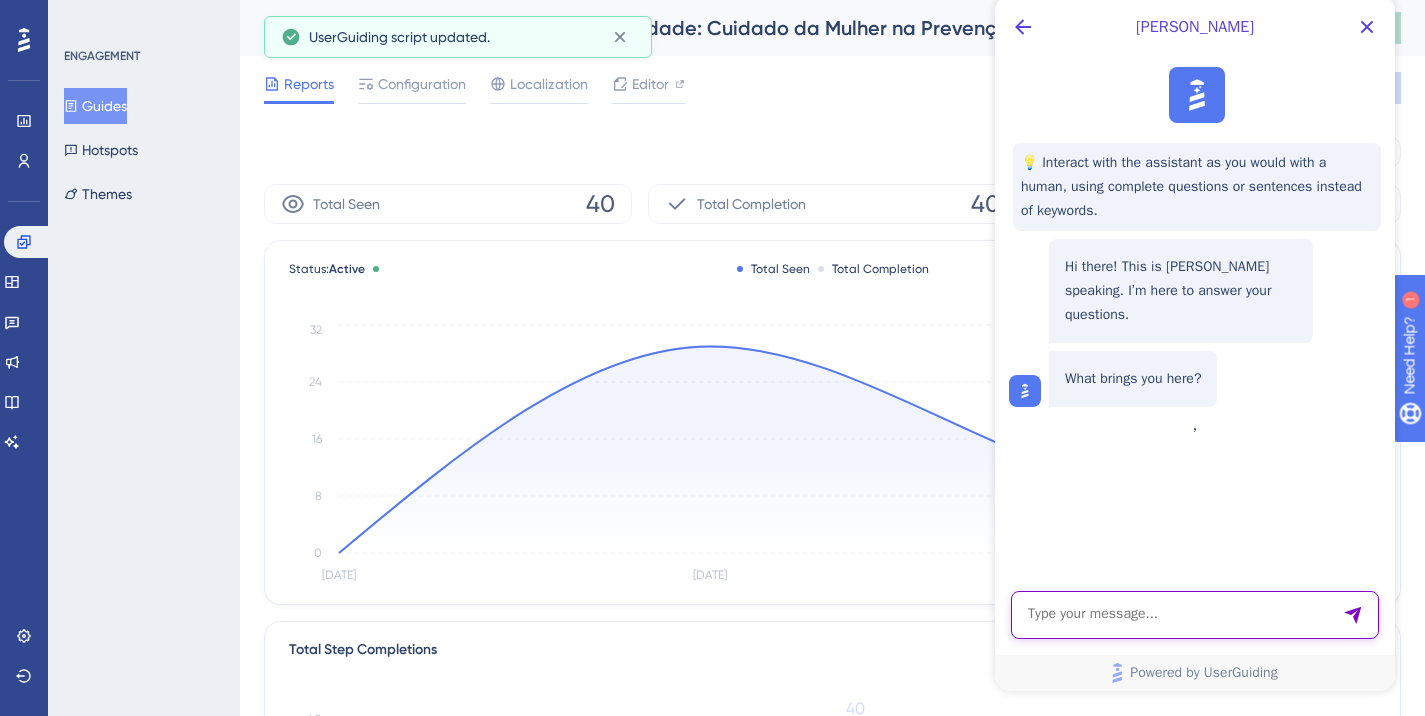 click at bounding box center [1195, 615] 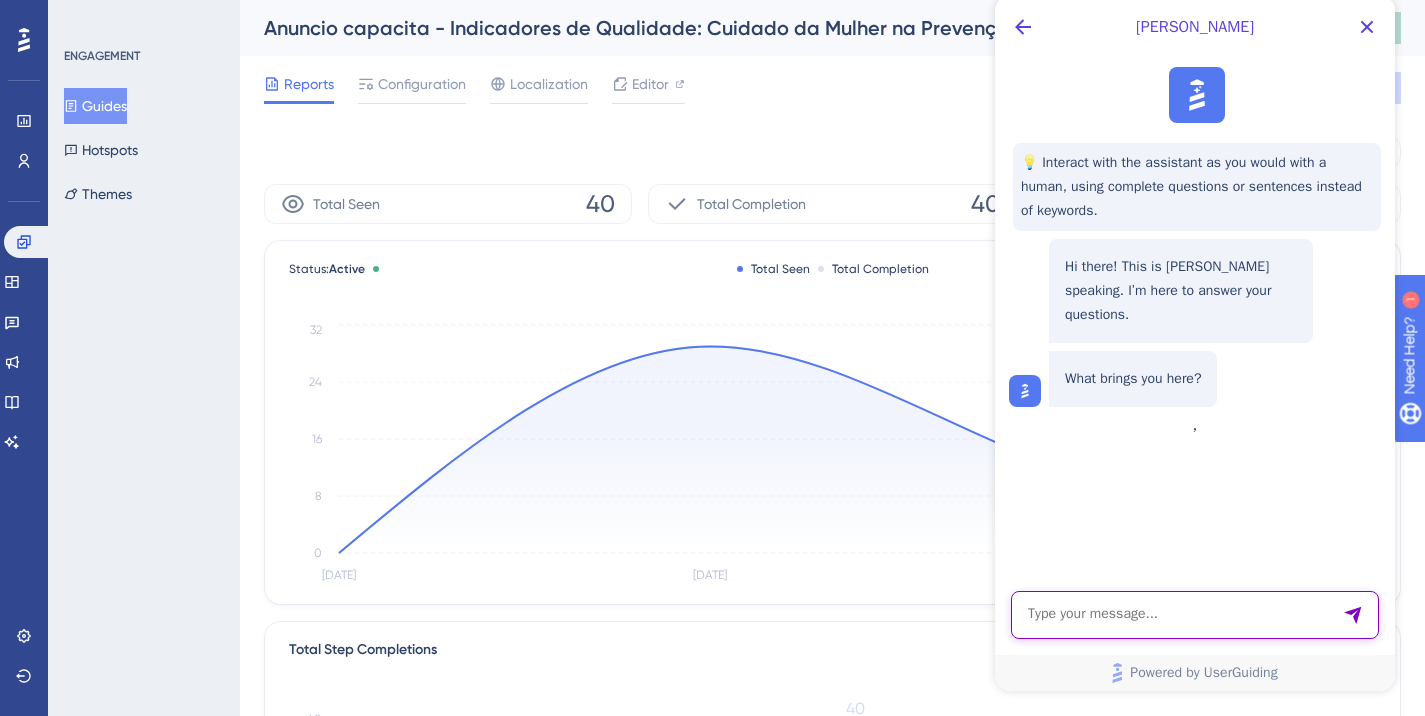 type on "h" 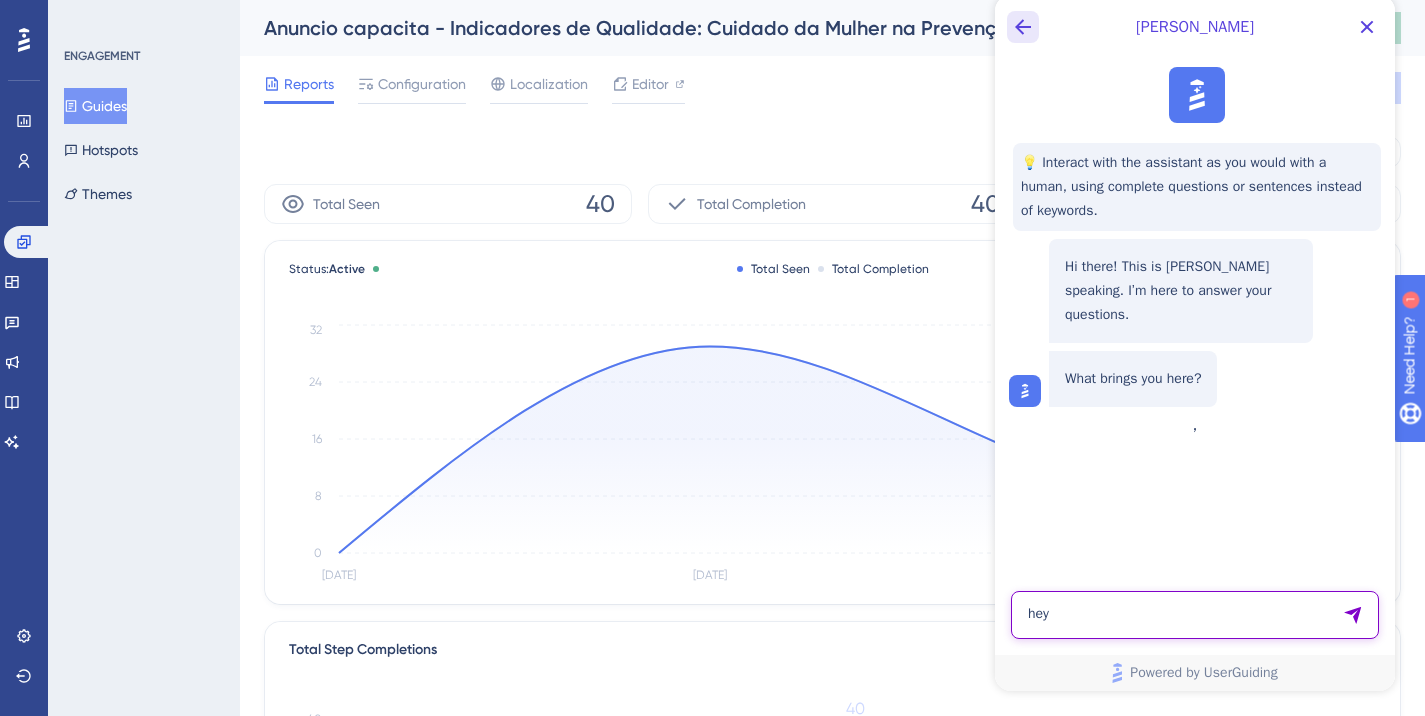 type on "hey" 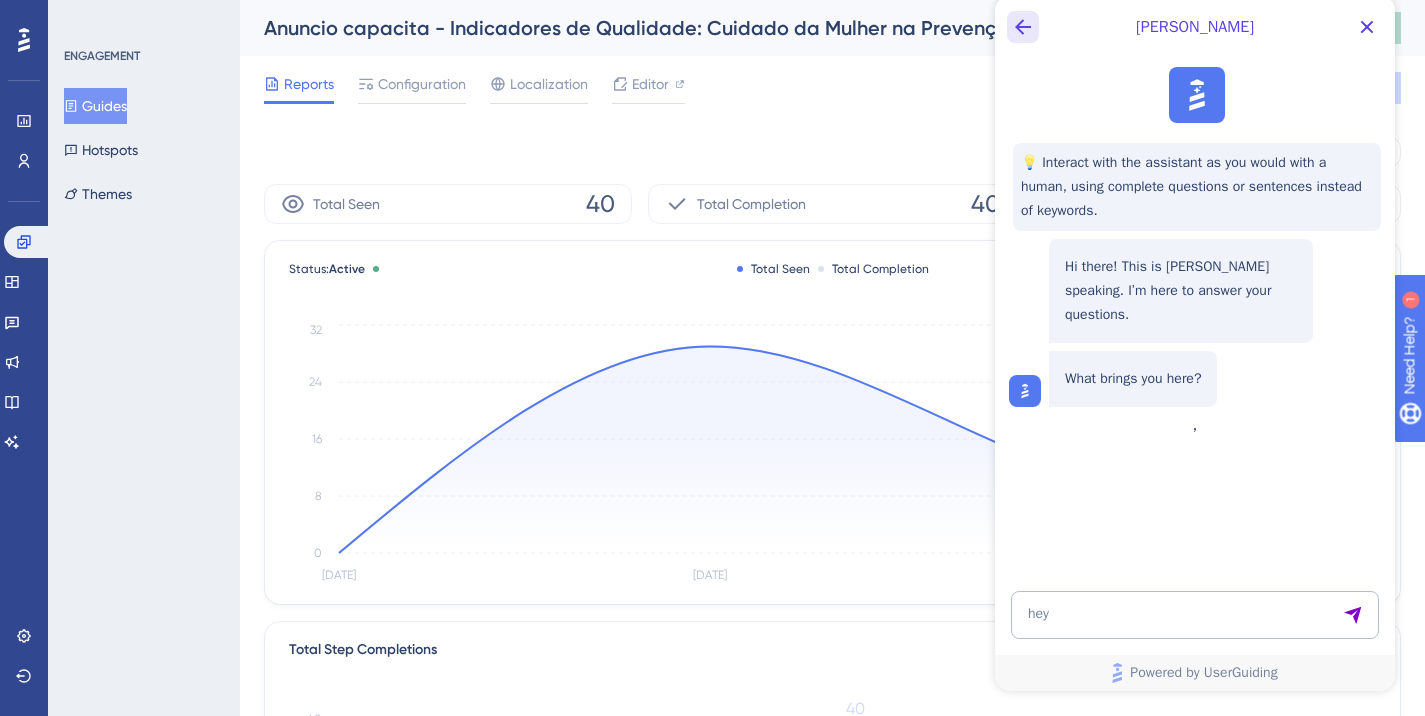 click 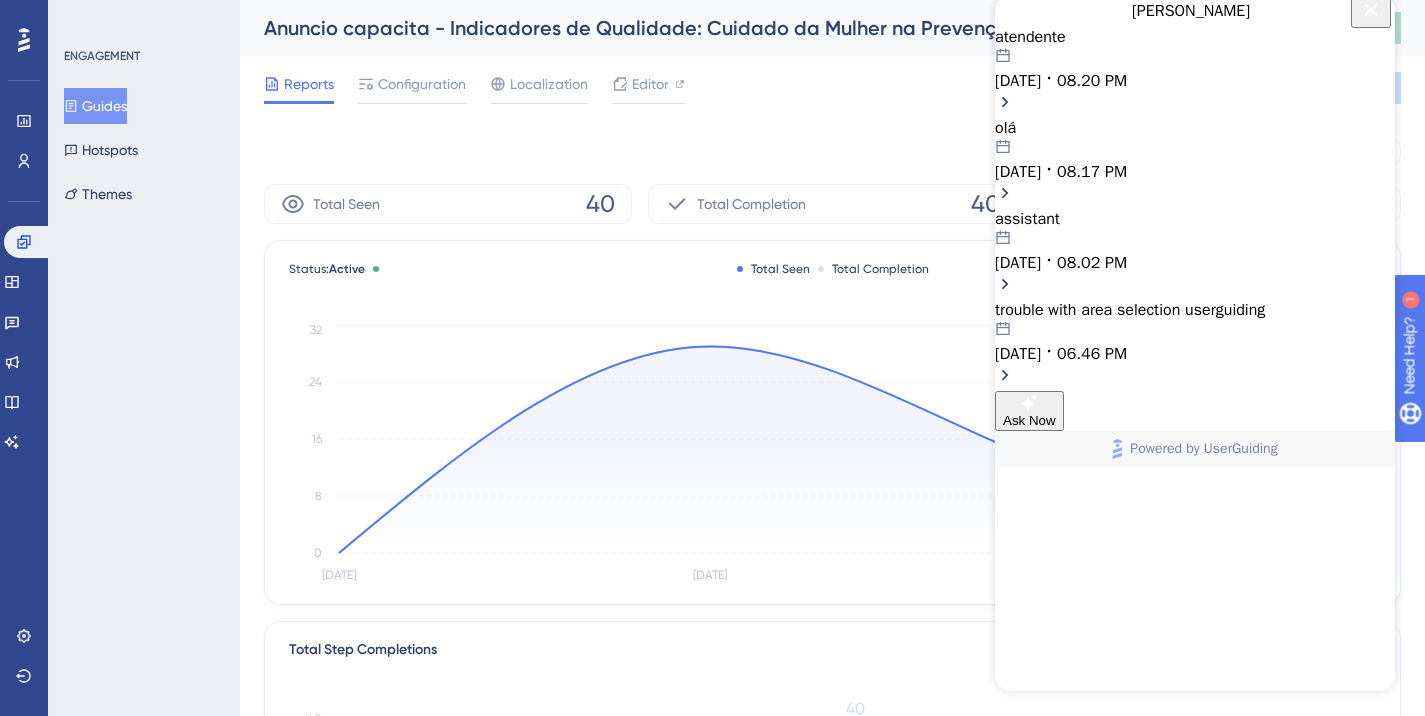 click on "[DATE] 08.17 PM" at bounding box center (1195, 172) 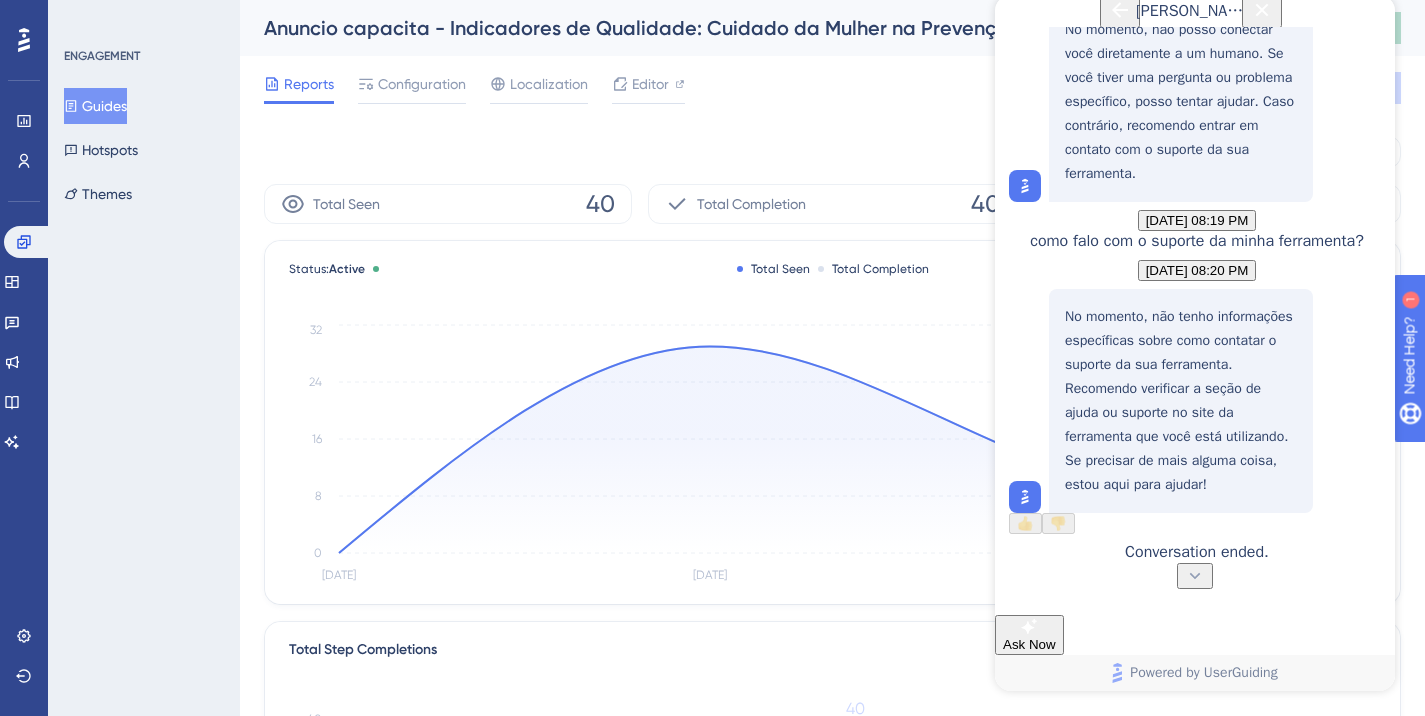 scroll, scrollTop: 2356, scrollLeft: 0, axis: vertical 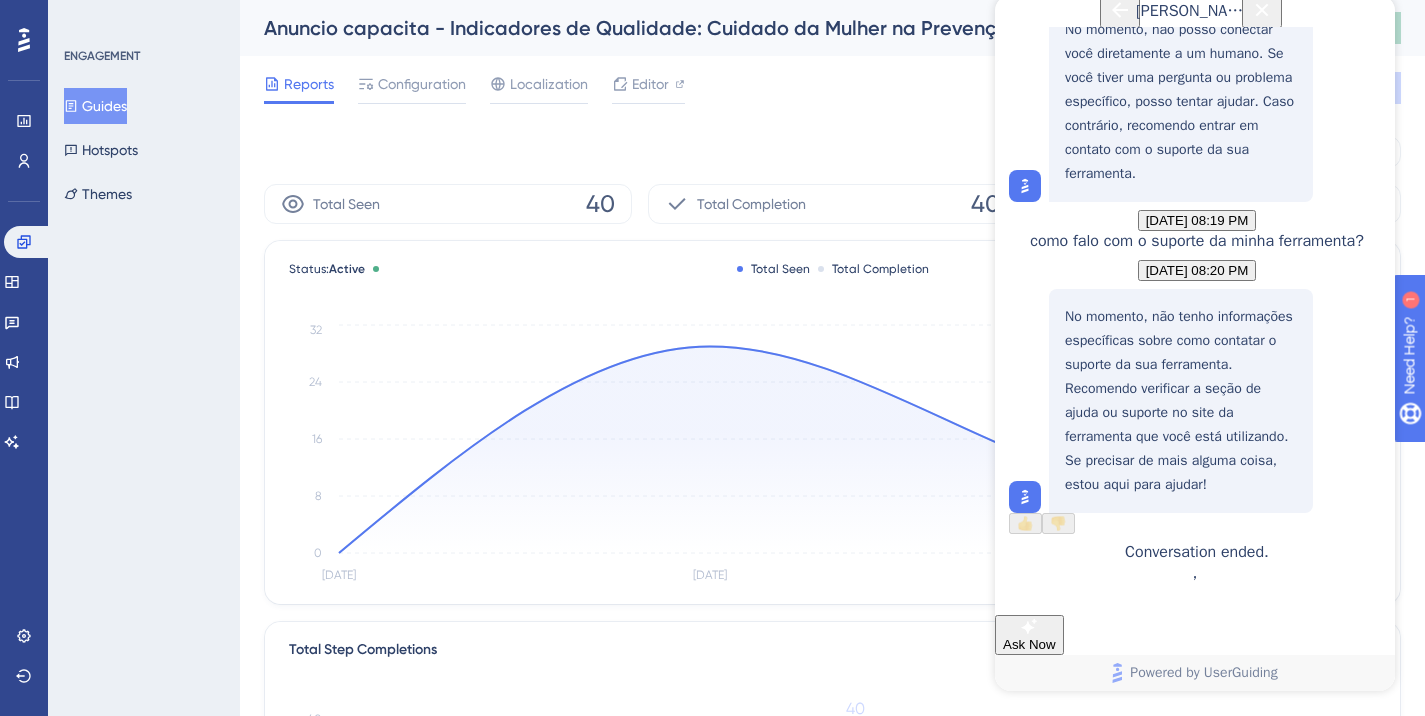 click 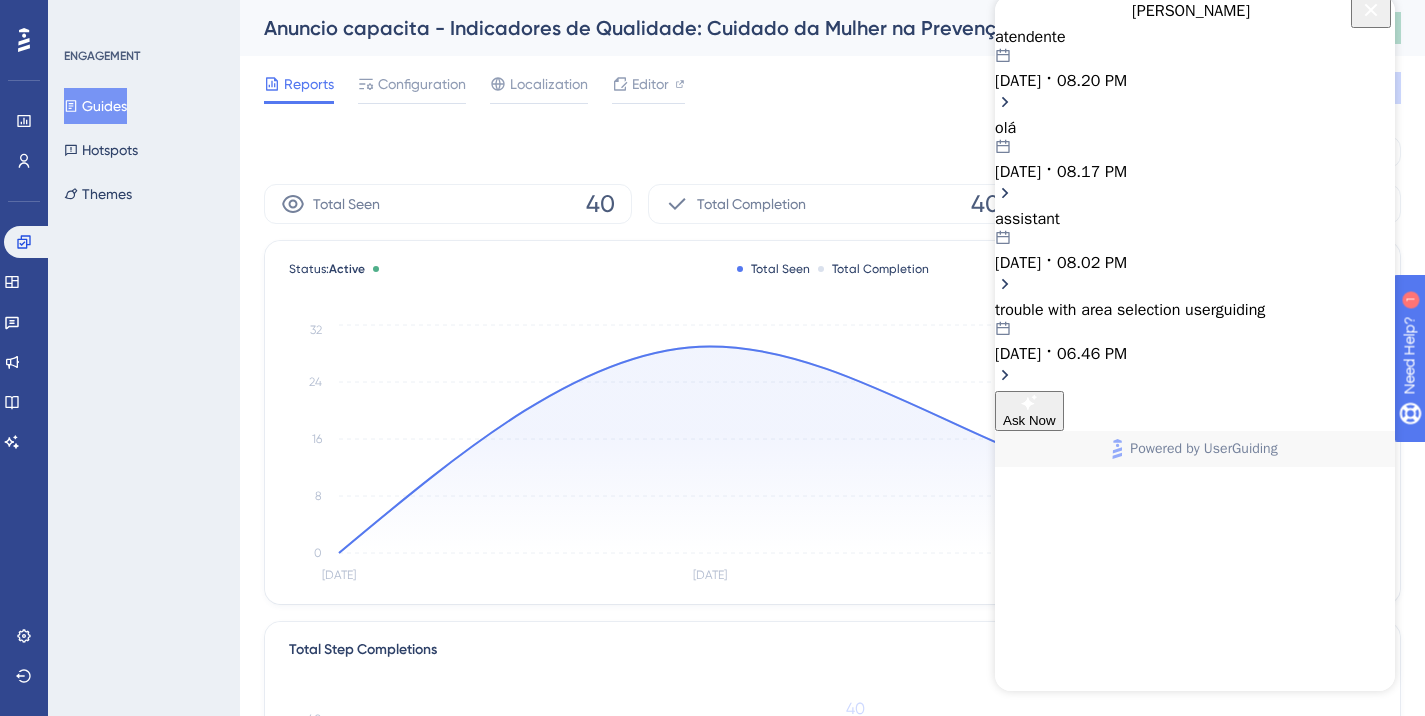click on "Ask Now" at bounding box center (1029, 420) 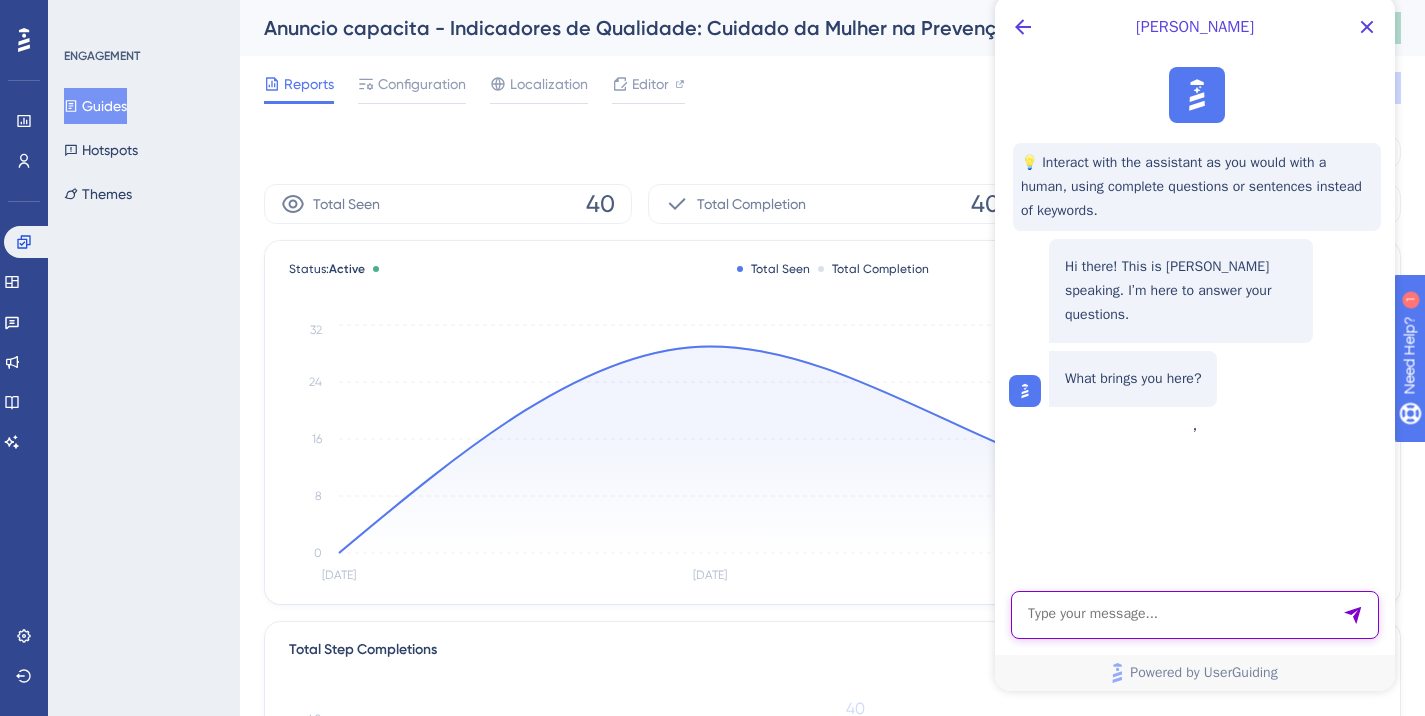 click at bounding box center [1195, 615] 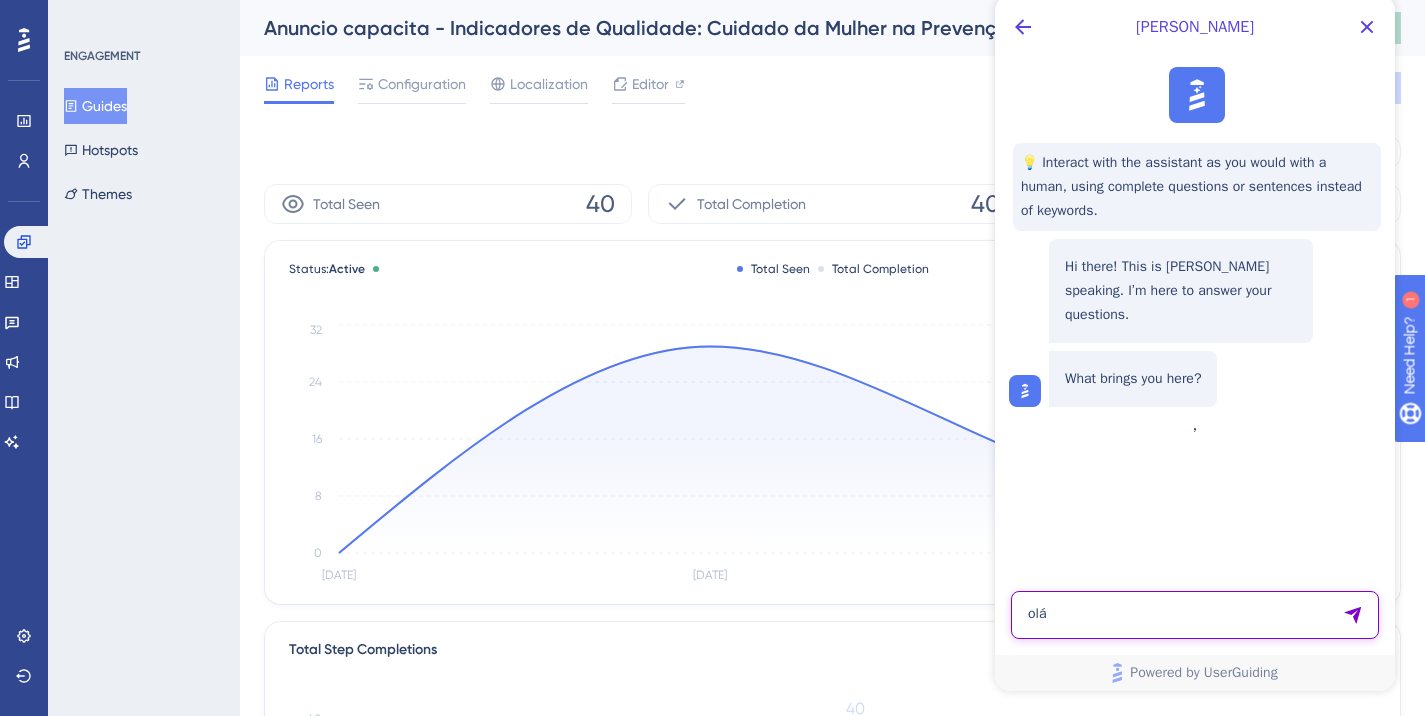 type on "olá" 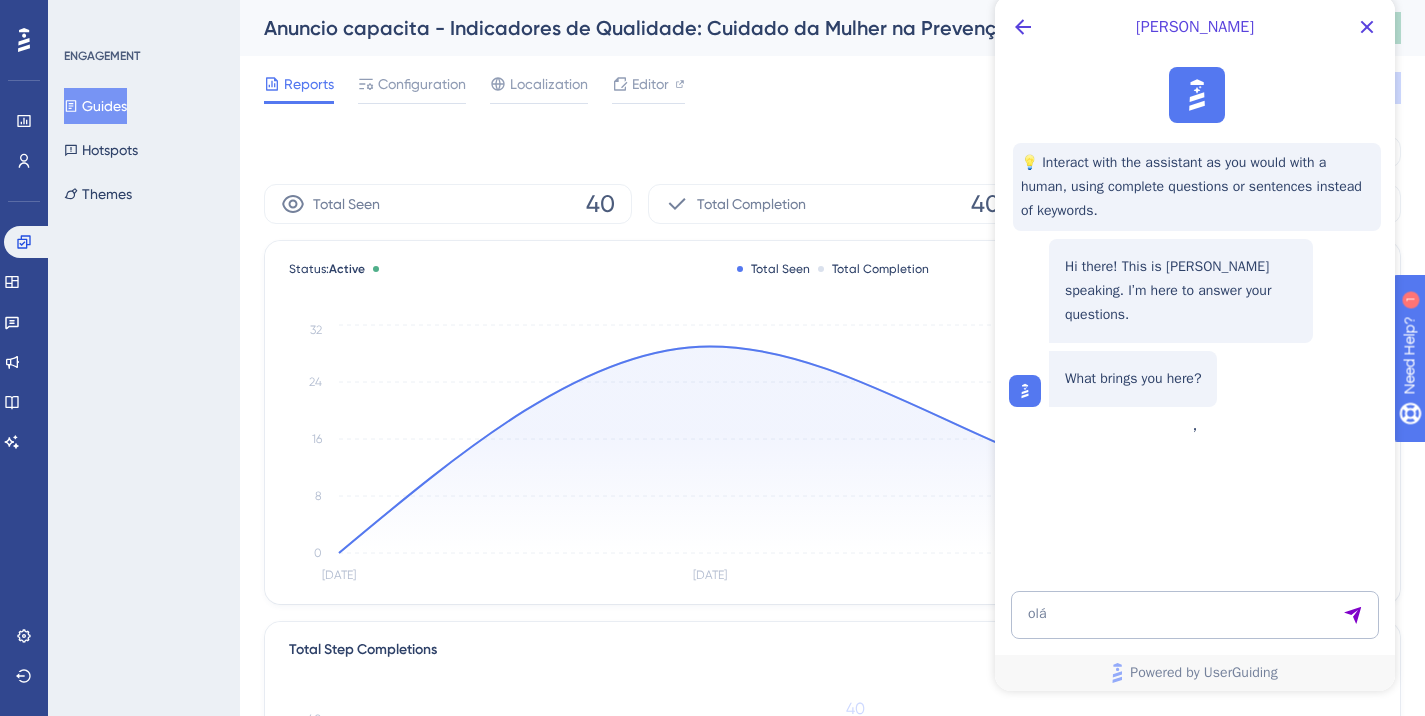 type 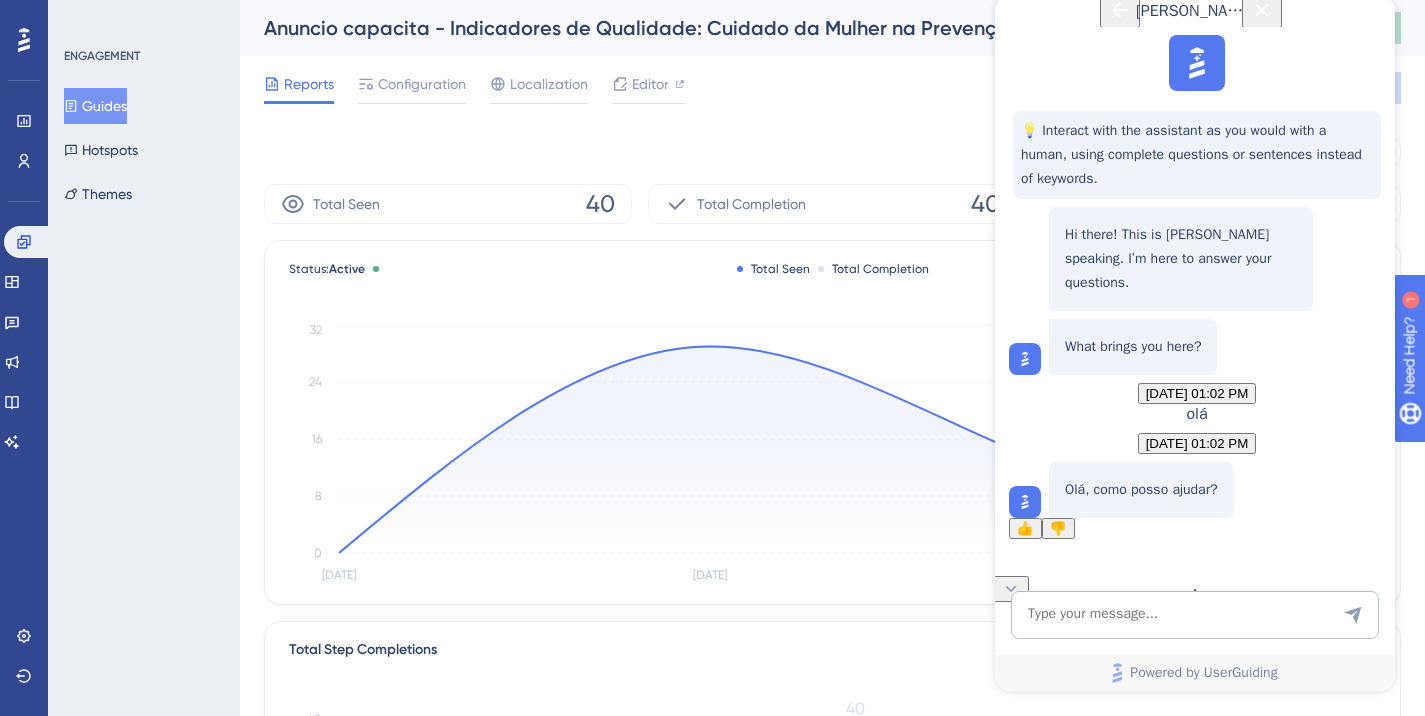 scroll, scrollTop: 80, scrollLeft: 0, axis: vertical 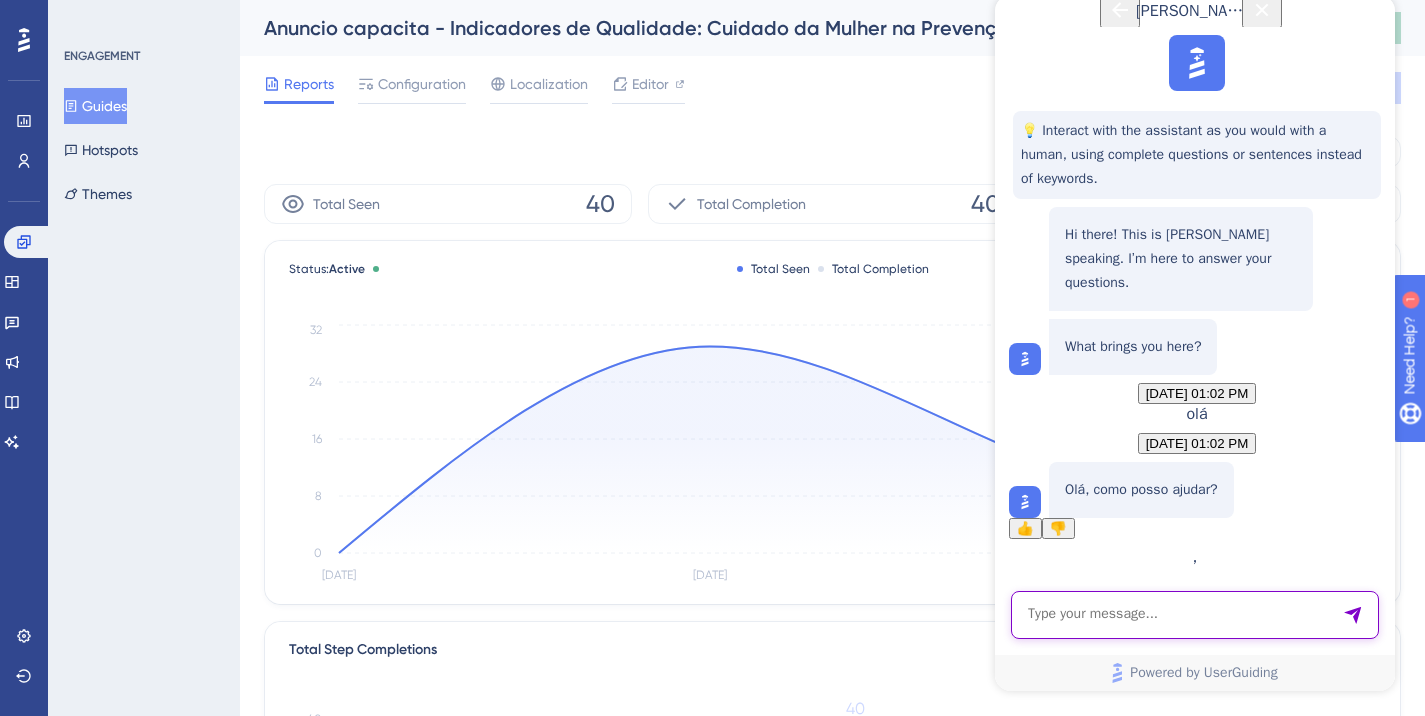 click at bounding box center [1195, 615] 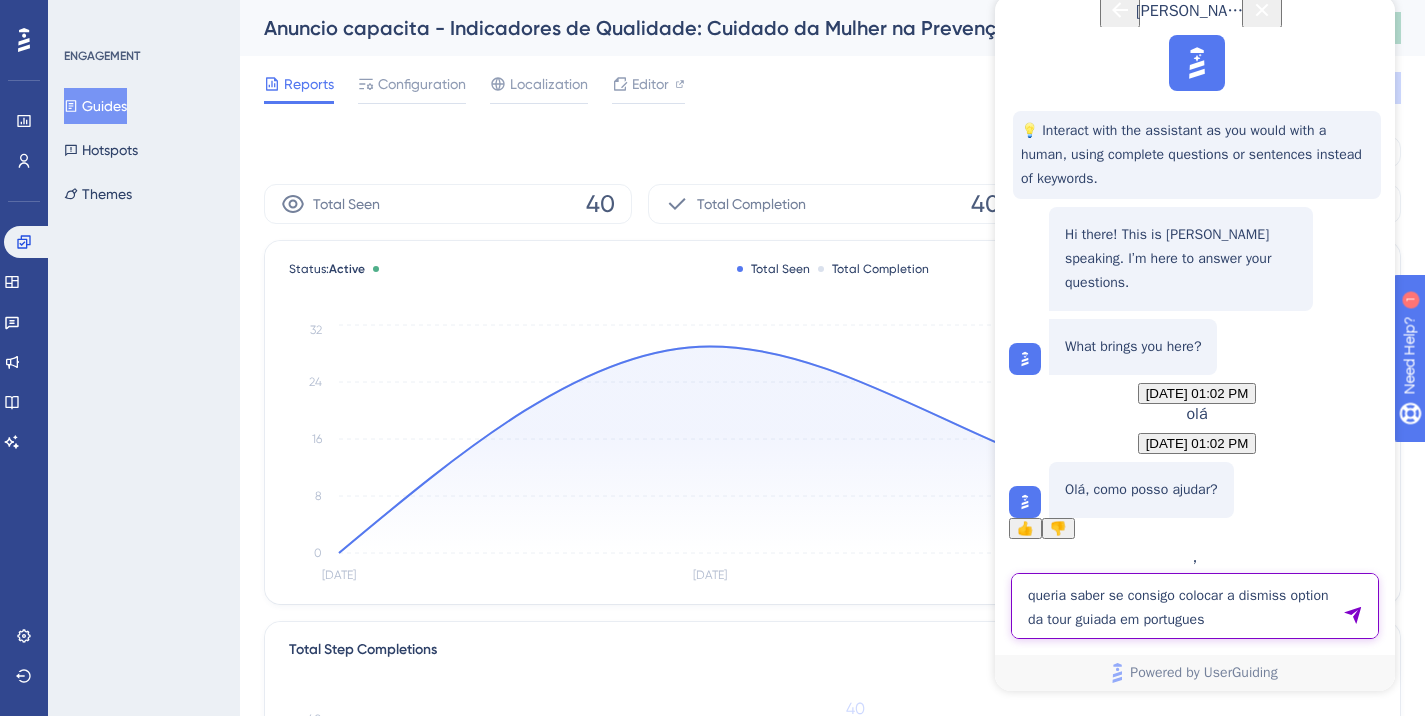 type on "queria saber se consigo colocar a dismiss option da tour guiada em portugues" 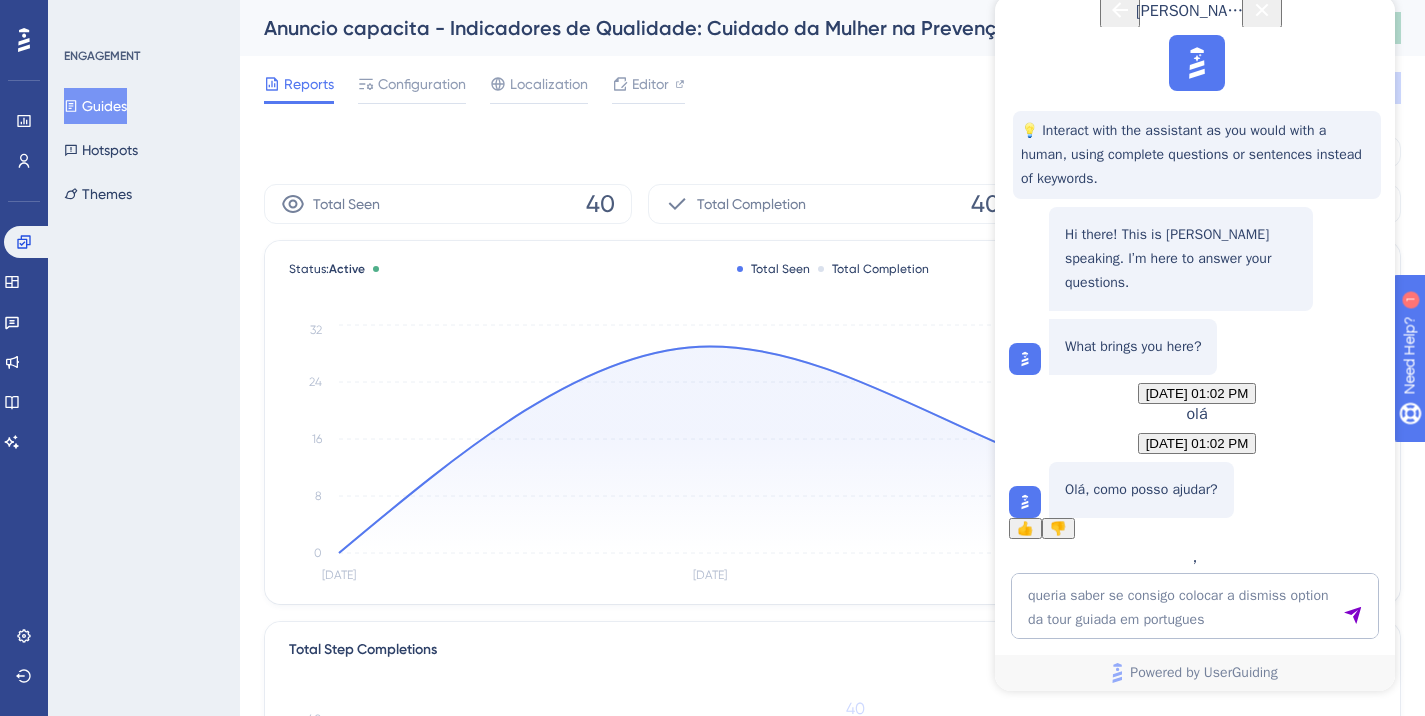 type 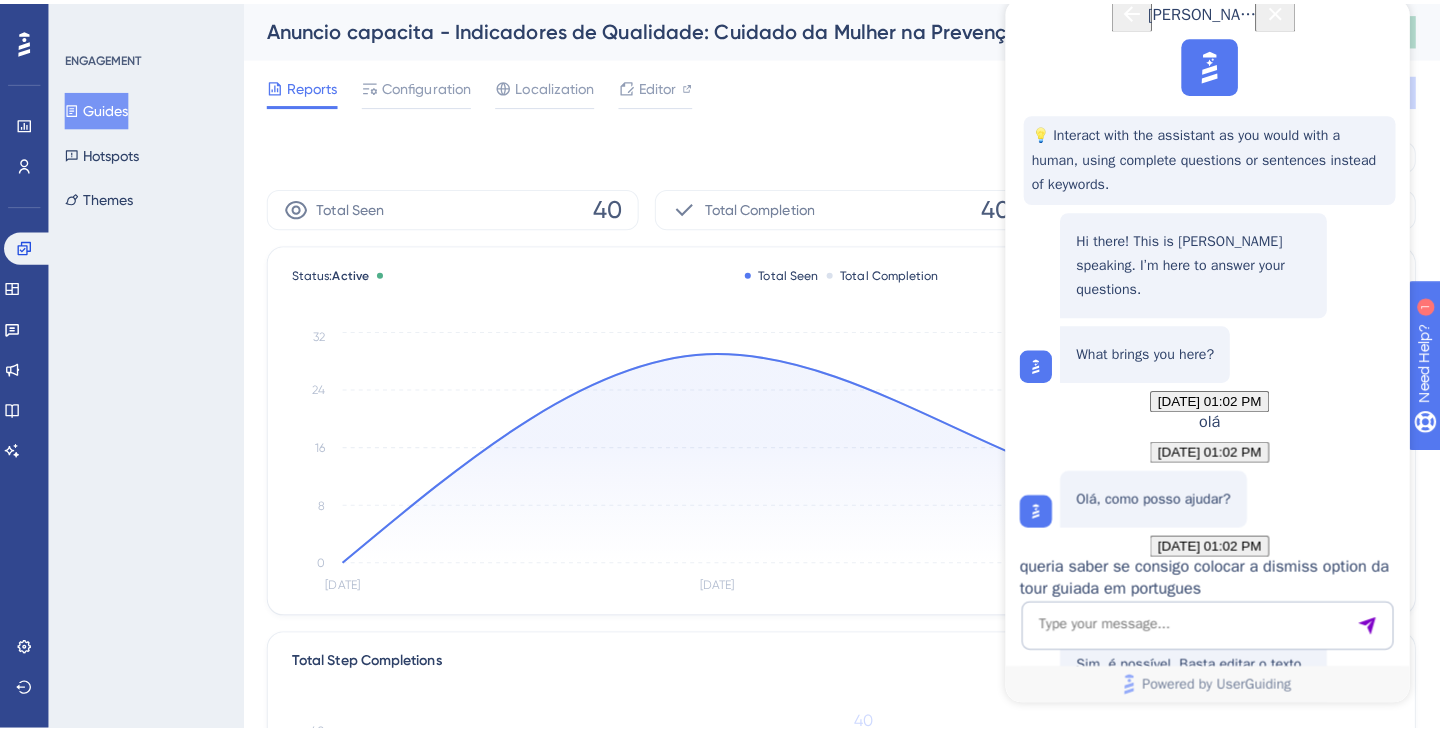 scroll, scrollTop: 472, scrollLeft: 0, axis: vertical 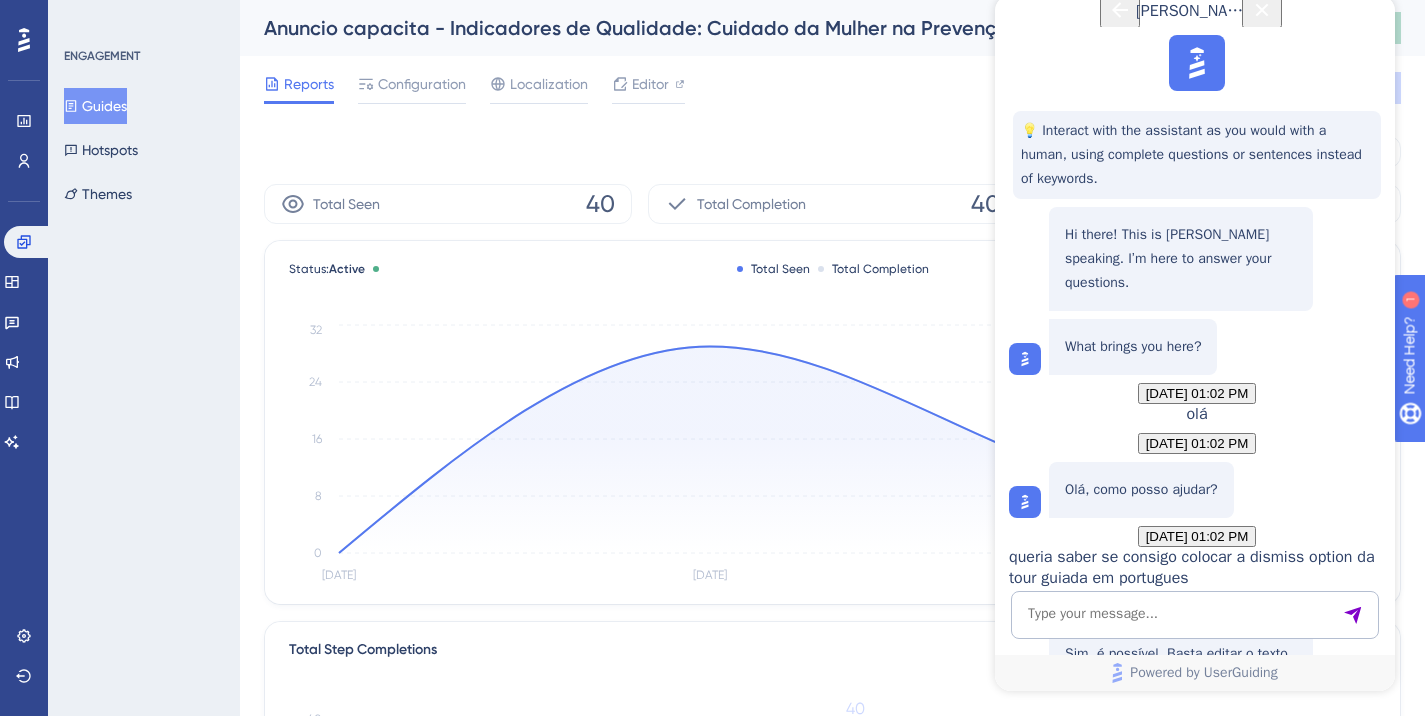 click on "👍" at bounding box center [1025, 812] 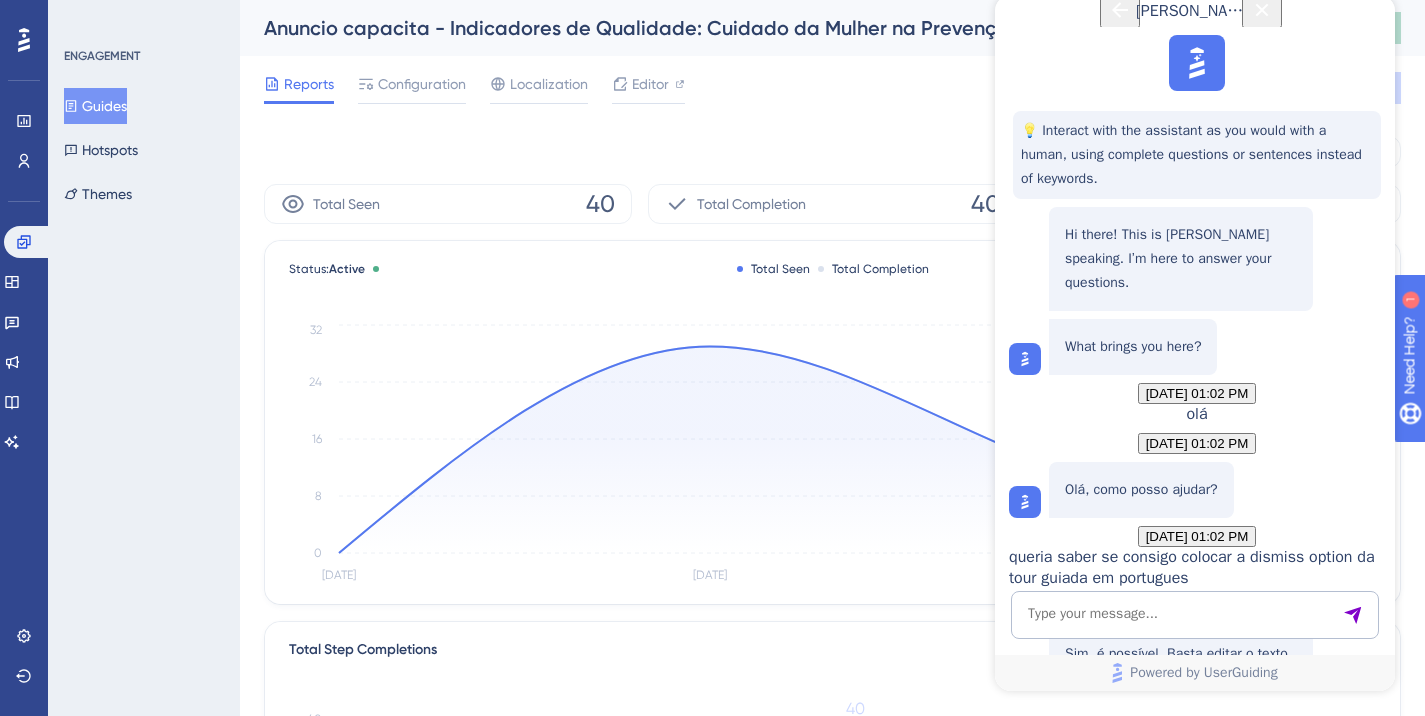 click on "[DATE] [DATE]" at bounding box center (832, 152) 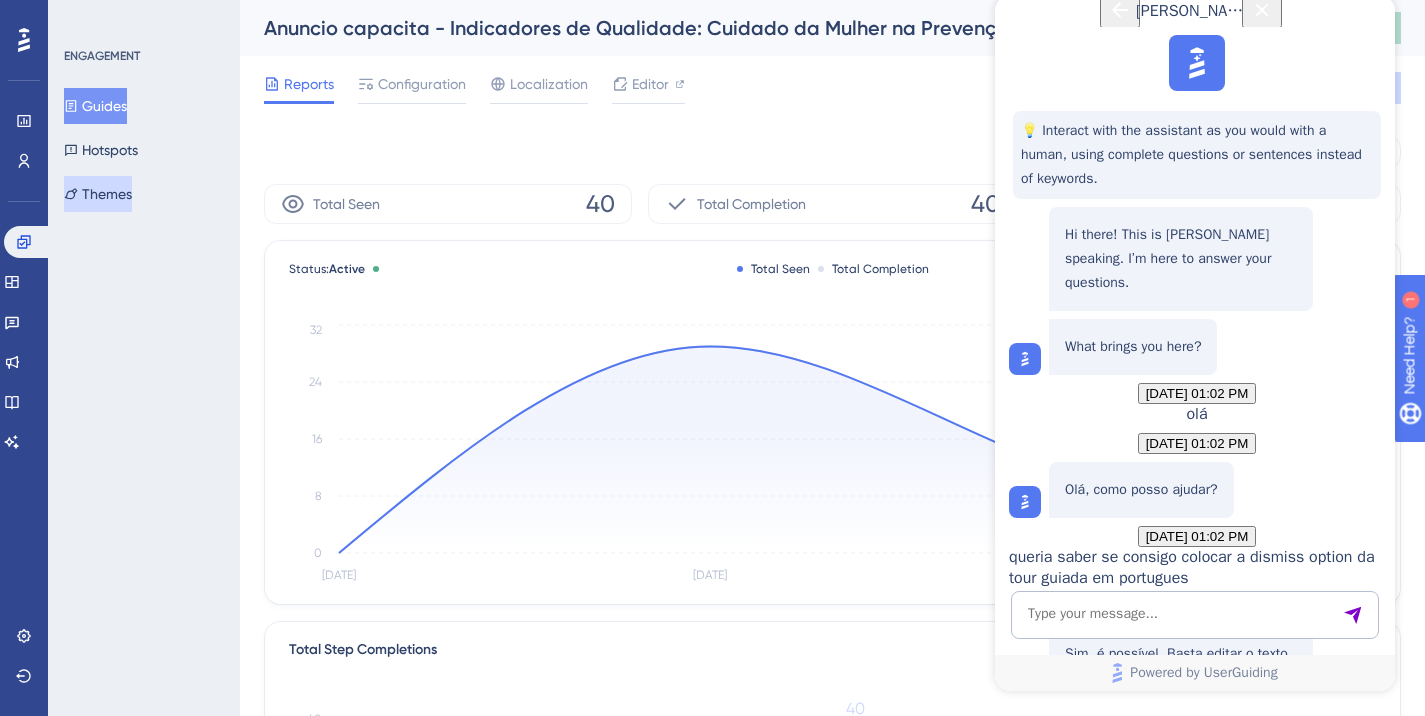 click on "Themes" at bounding box center (98, 194) 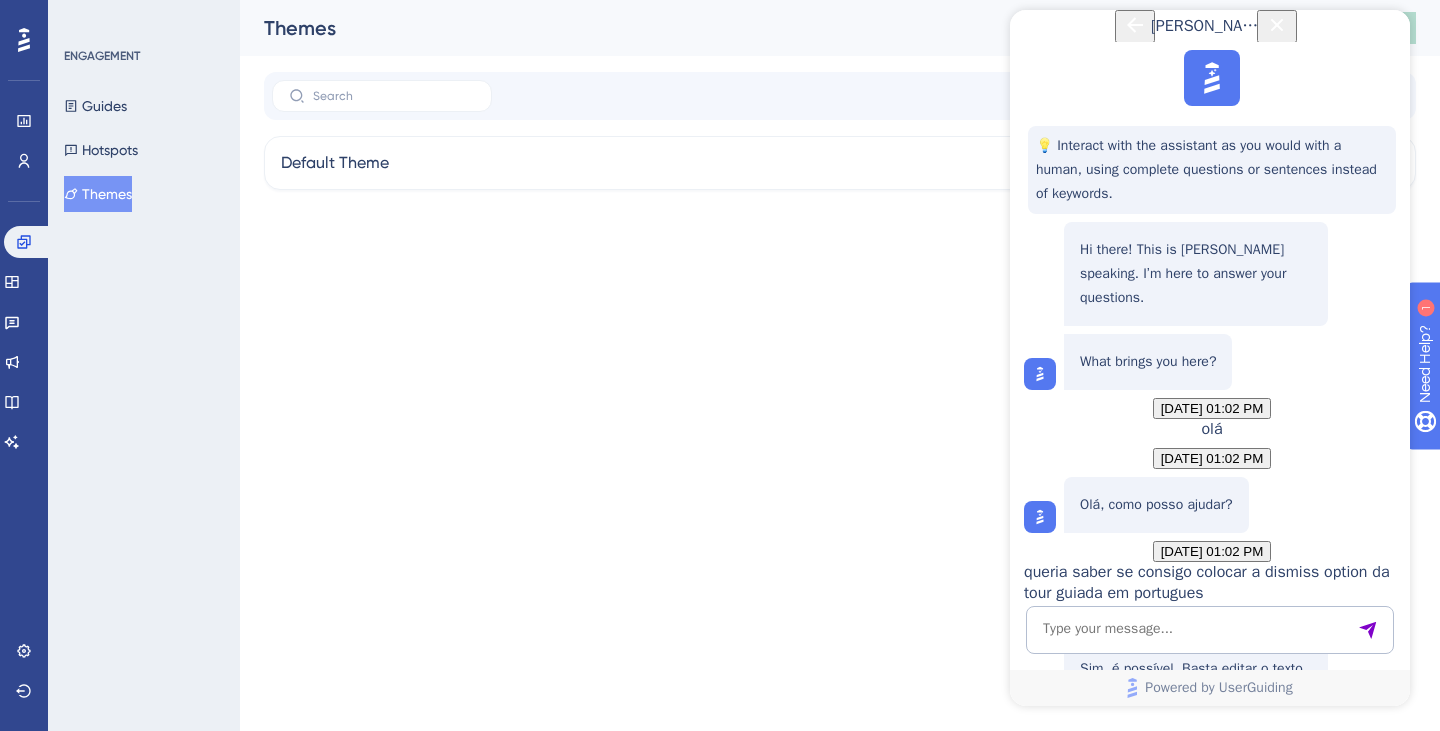 click 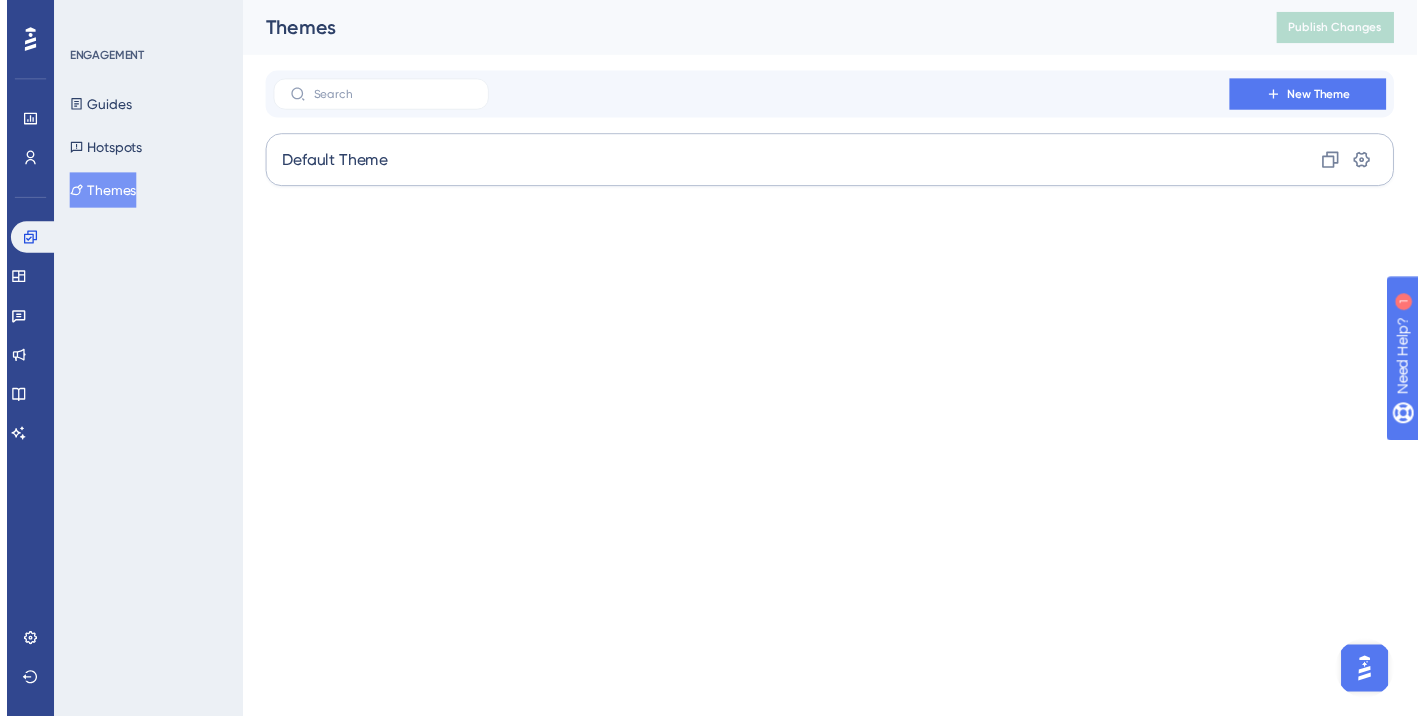 scroll, scrollTop: 0, scrollLeft: 0, axis: both 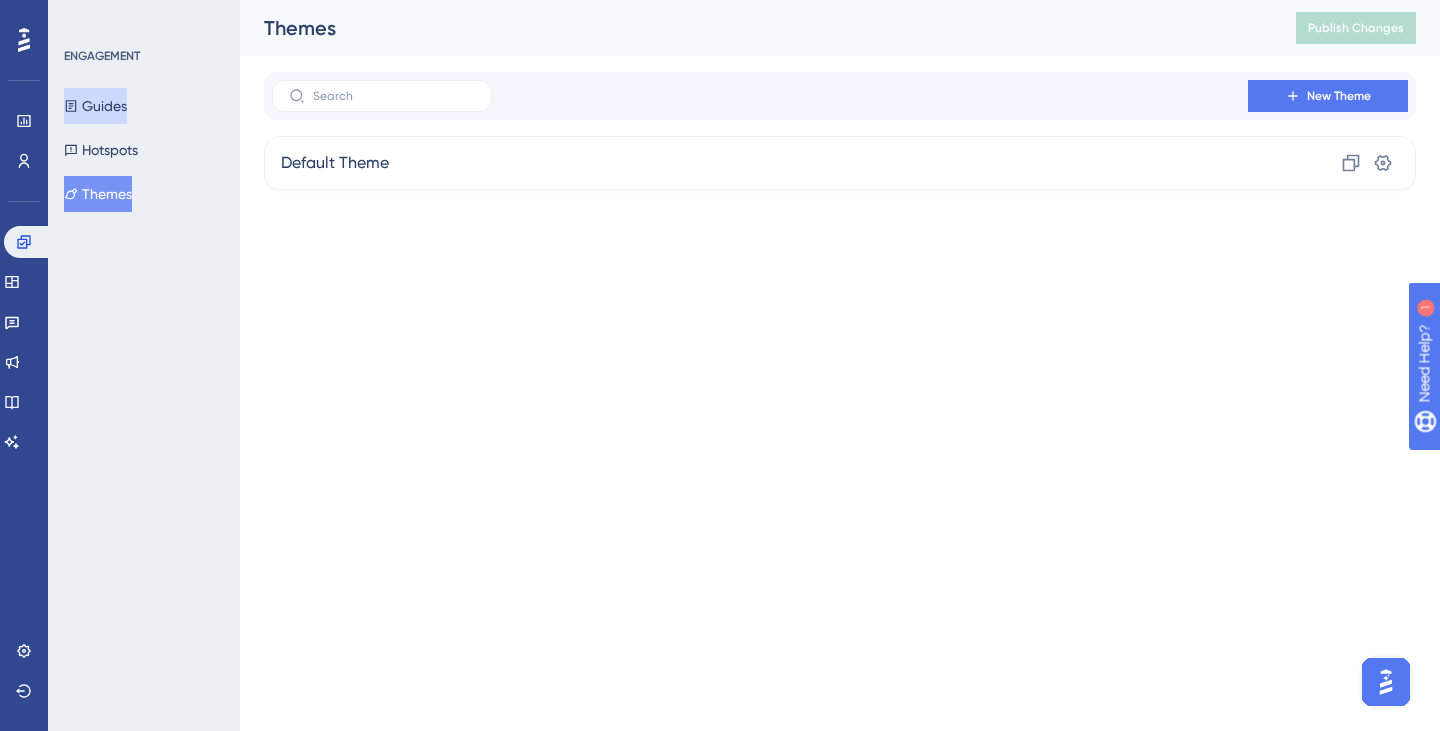 click on "Guides" at bounding box center (95, 106) 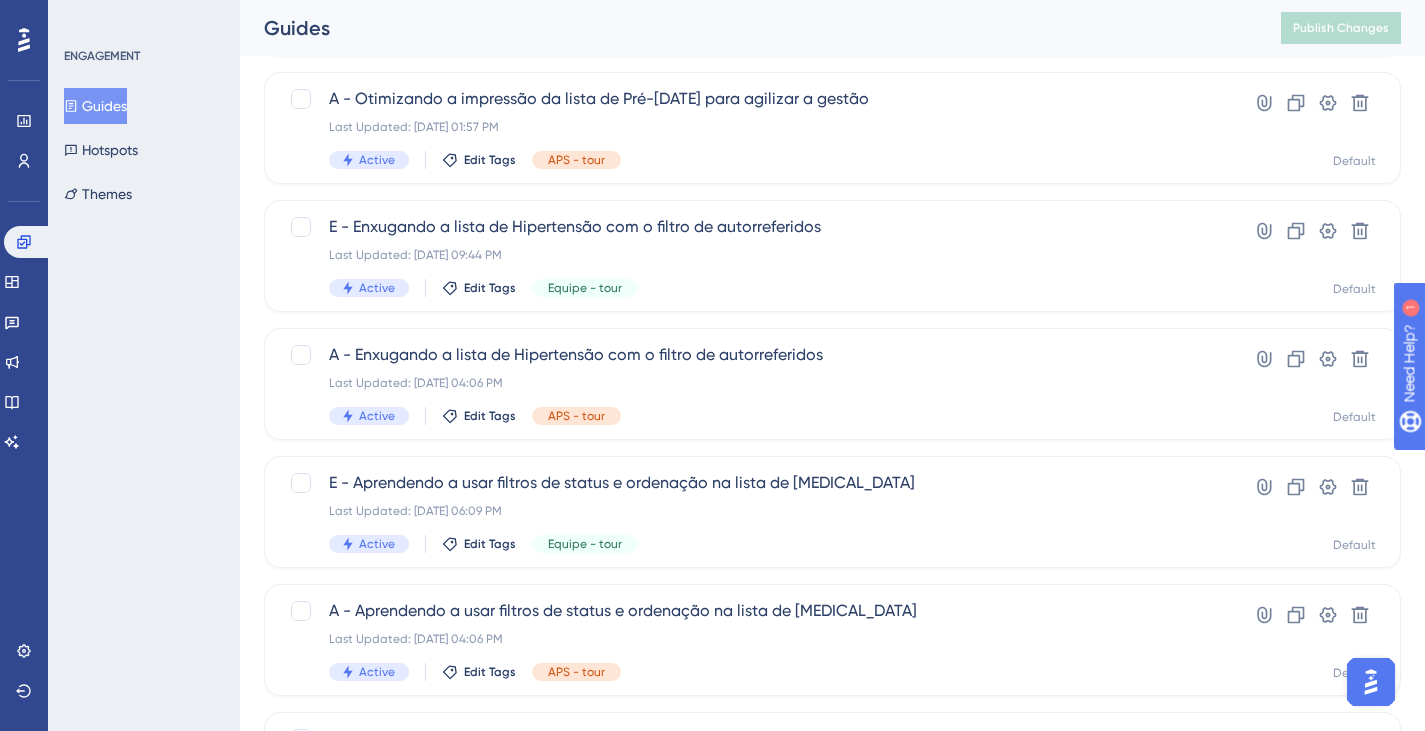 scroll, scrollTop: 821, scrollLeft: 0, axis: vertical 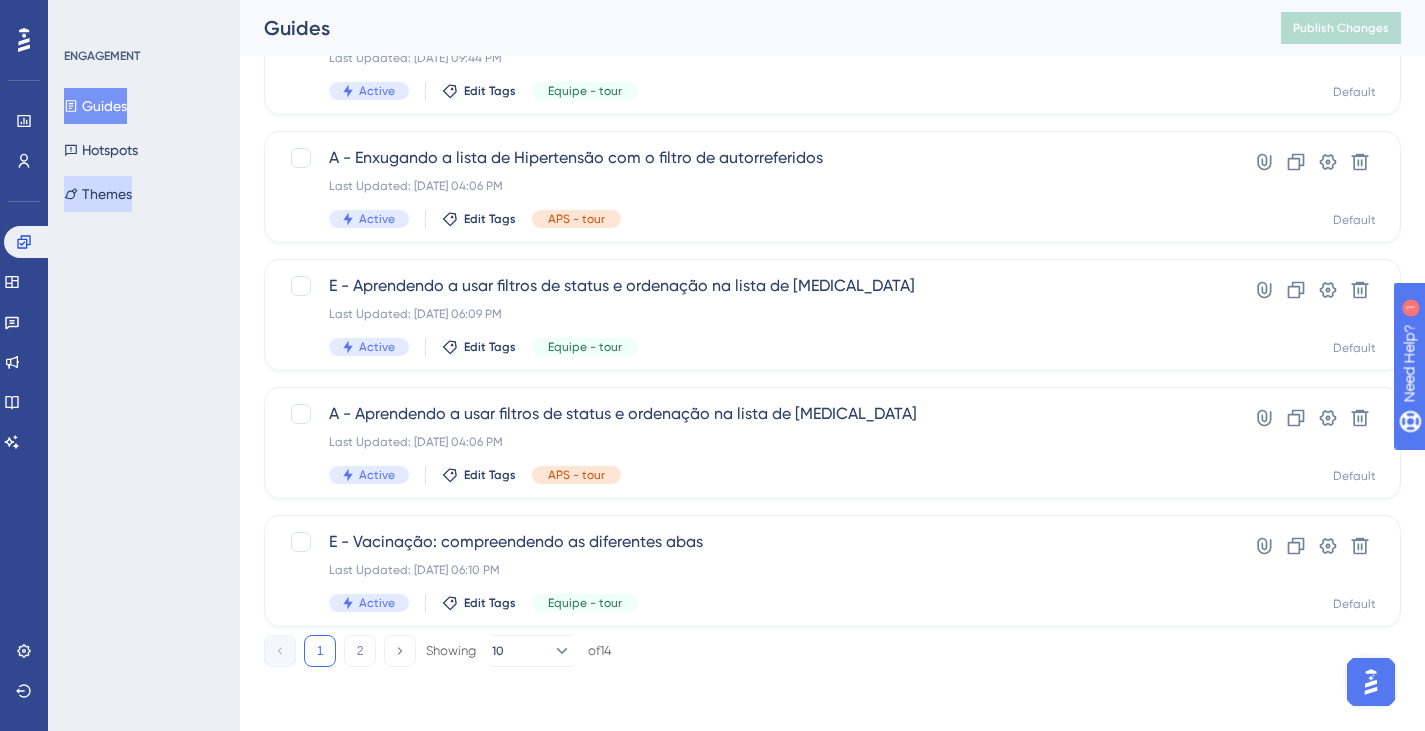 click on "Themes" at bounding box center (98, 194) 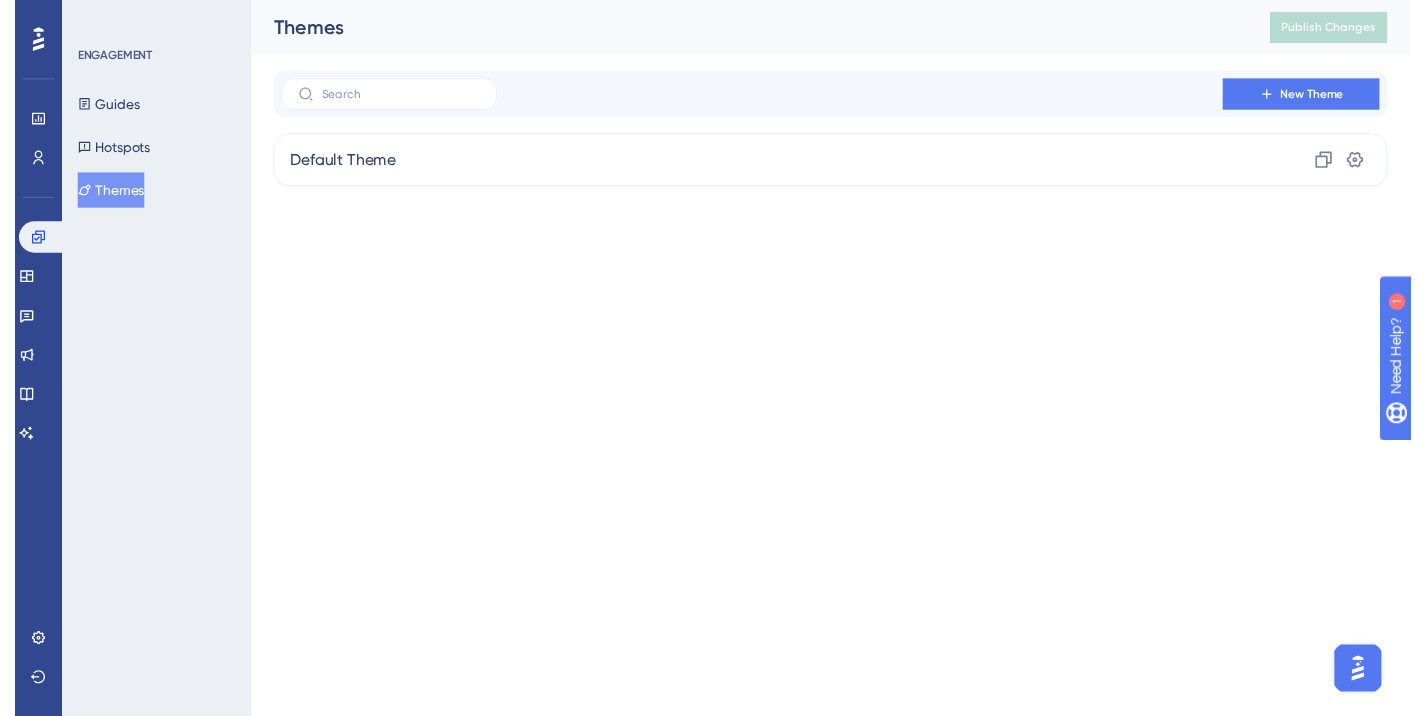 scroll, scrollTop: 0, scrollLeft: 0, axis: both 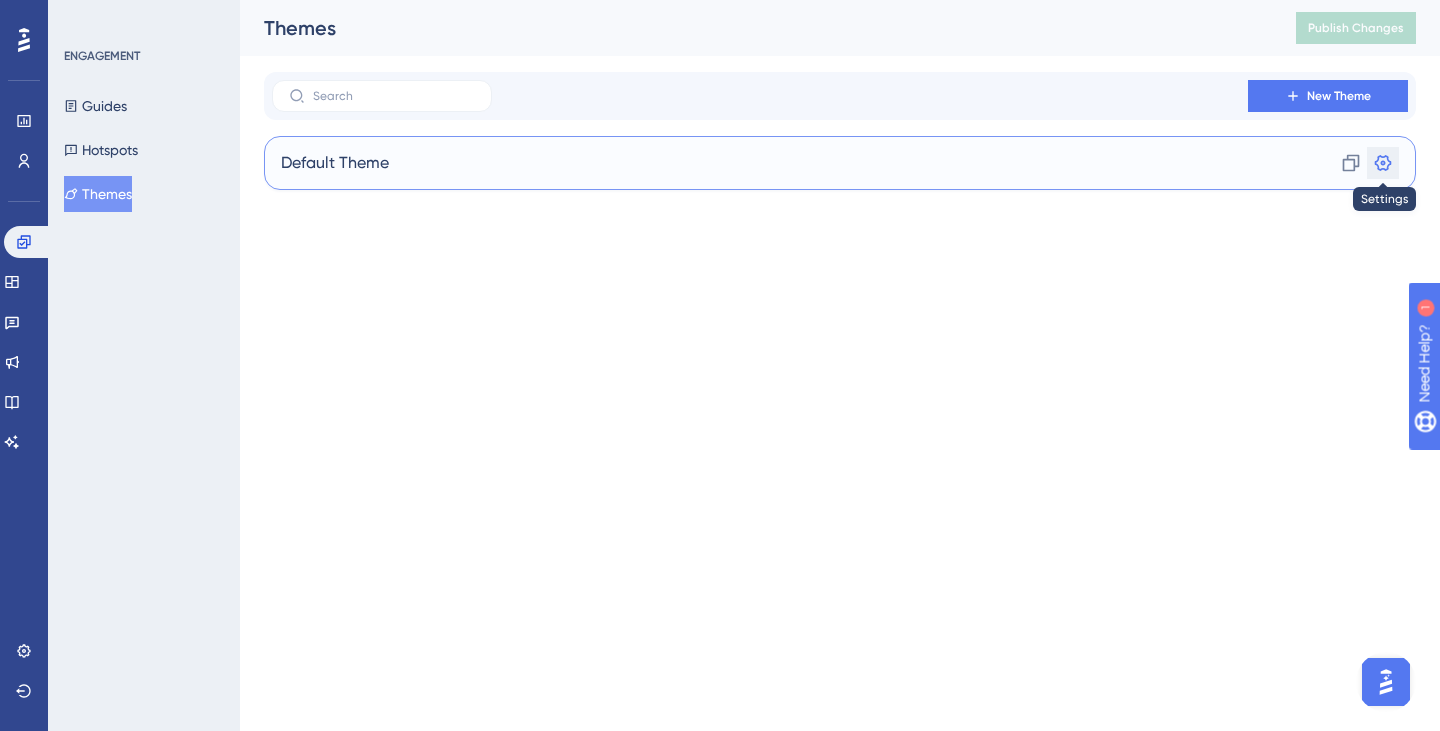 click 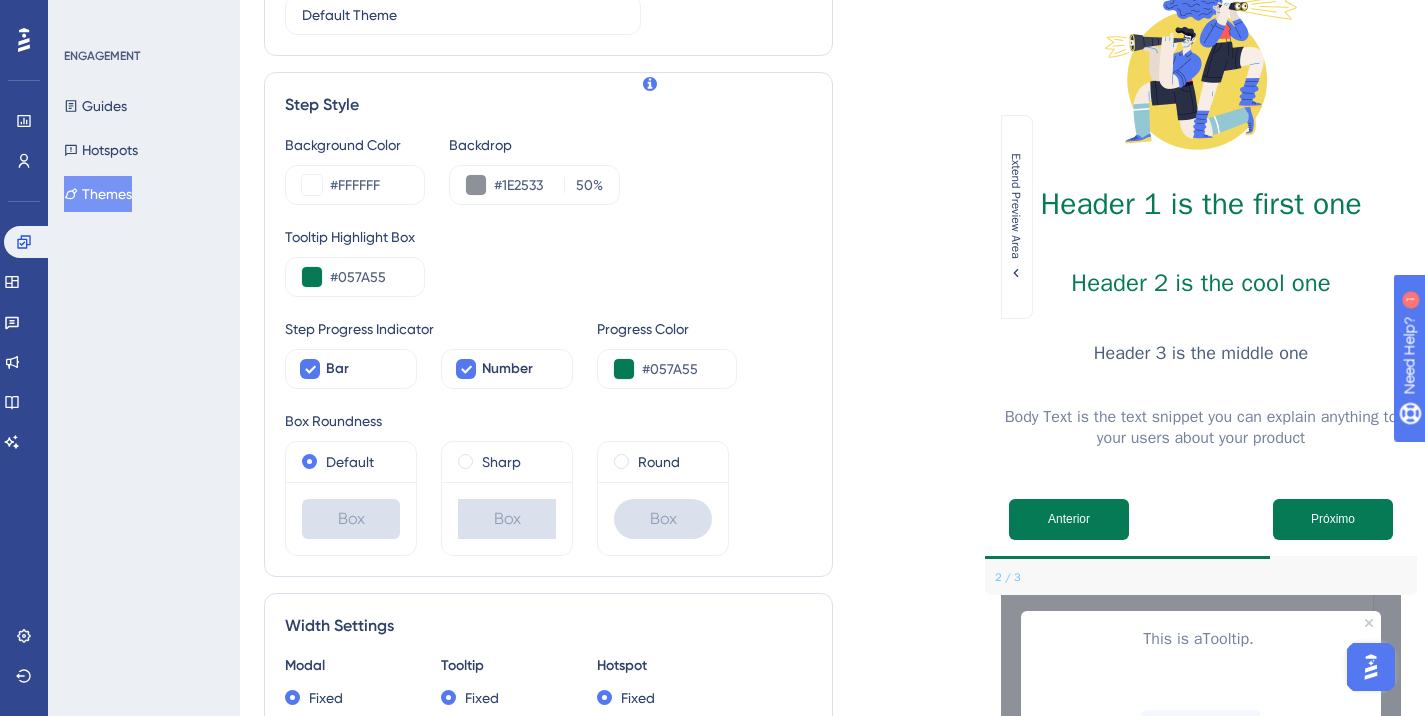scroll, scrollTop: 0, scrollLeft: 0, axis: both 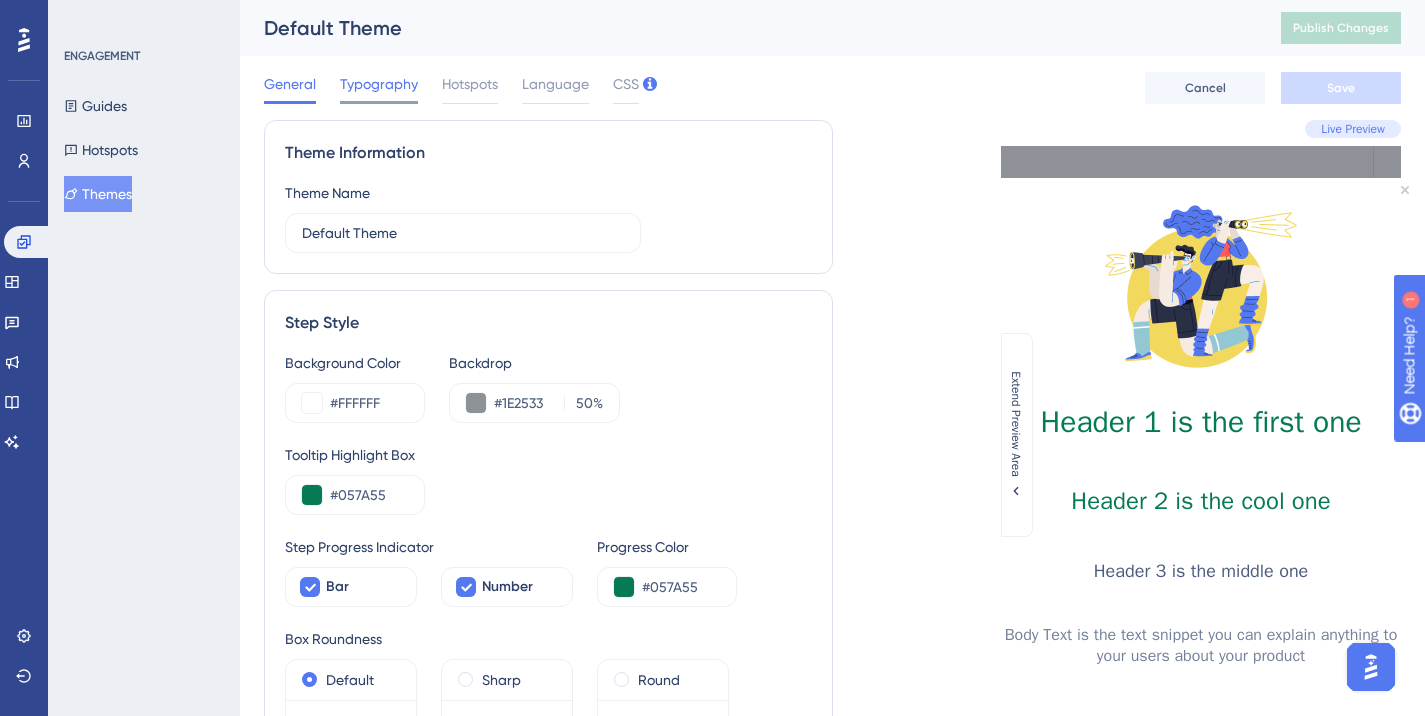 click on "Typography" at bounding box center (379, 84) 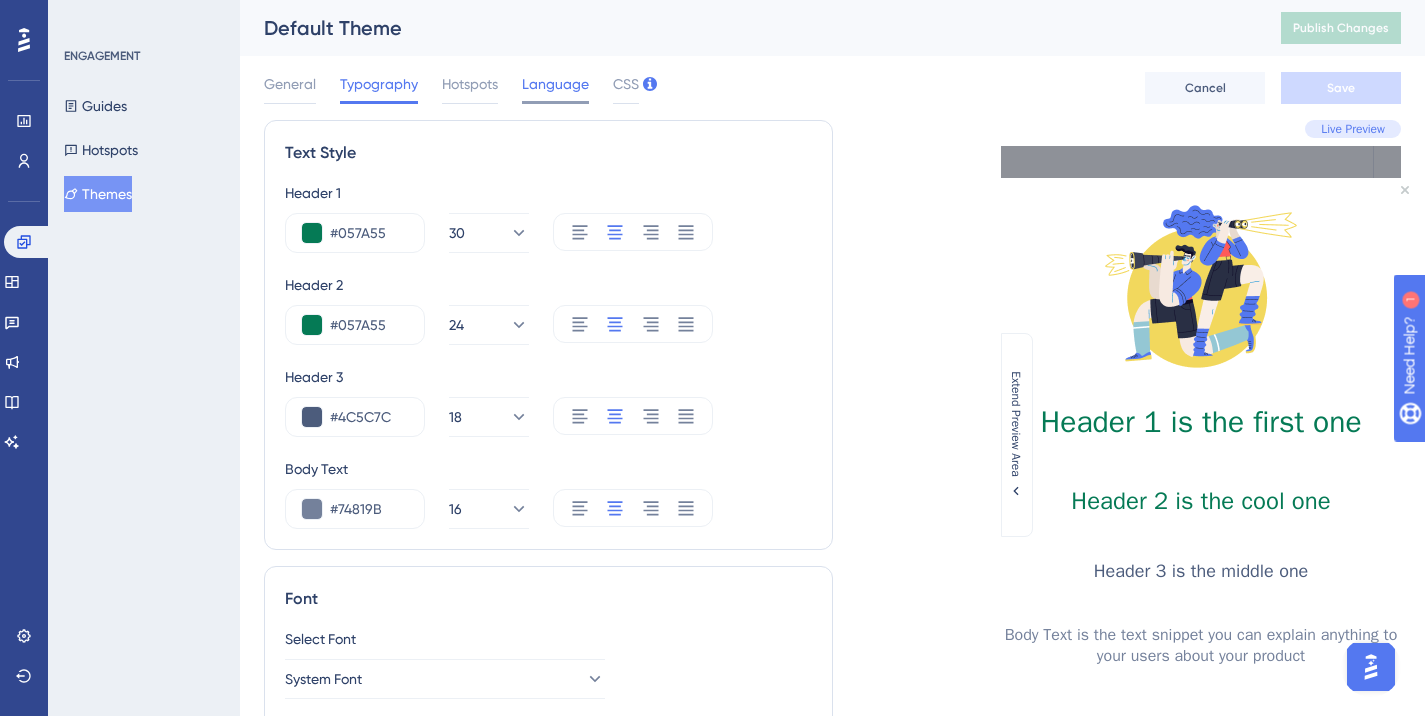 click on "Language" at bounding box center [555, 84] 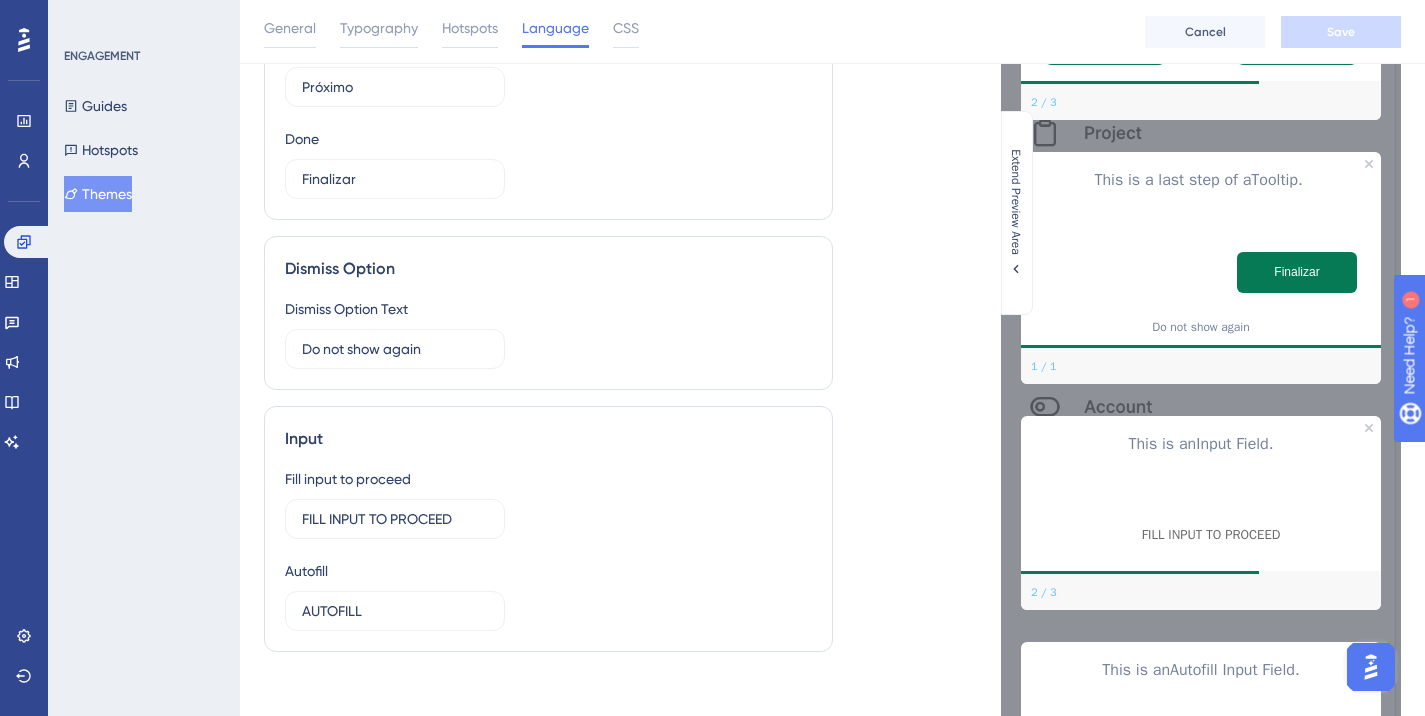 scroll, scrollTop: 318, scrollLeft: 0, axis: vertical 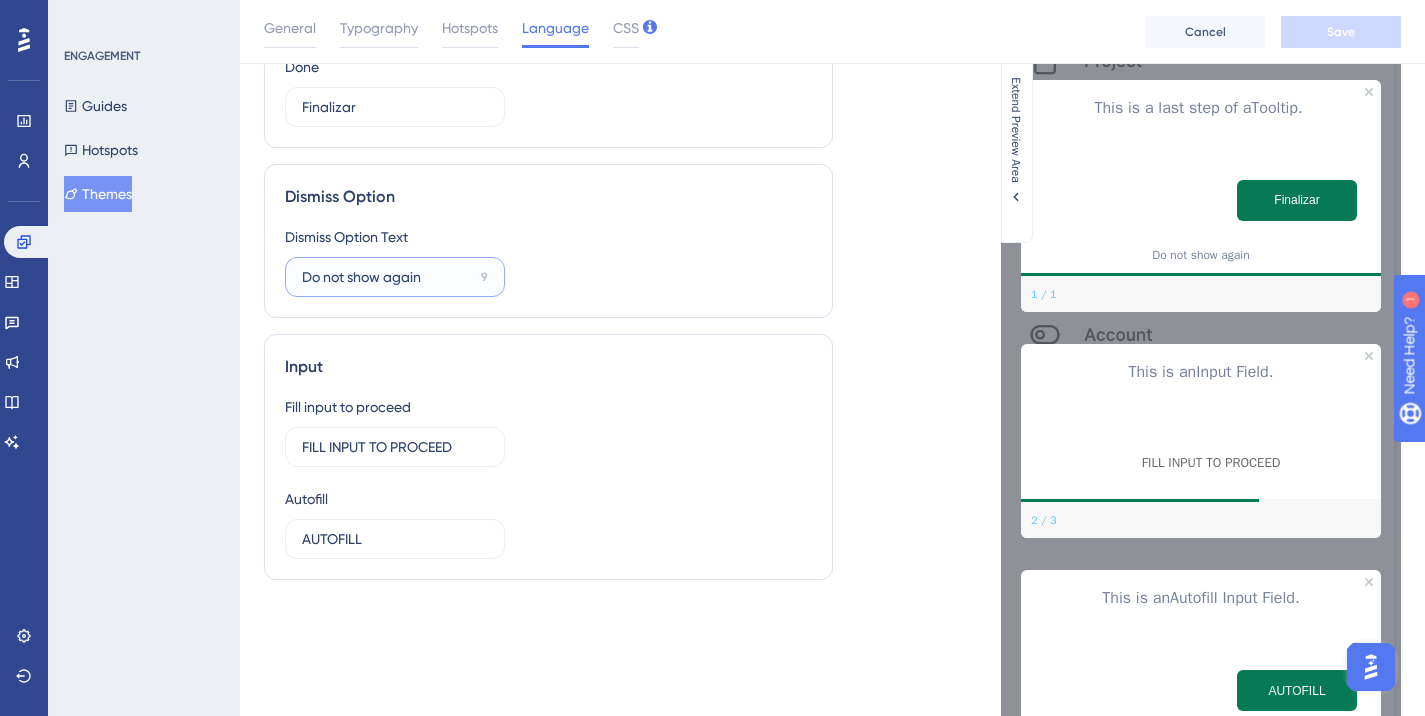 click on "Do not show again" at bounding box center [387, 277] 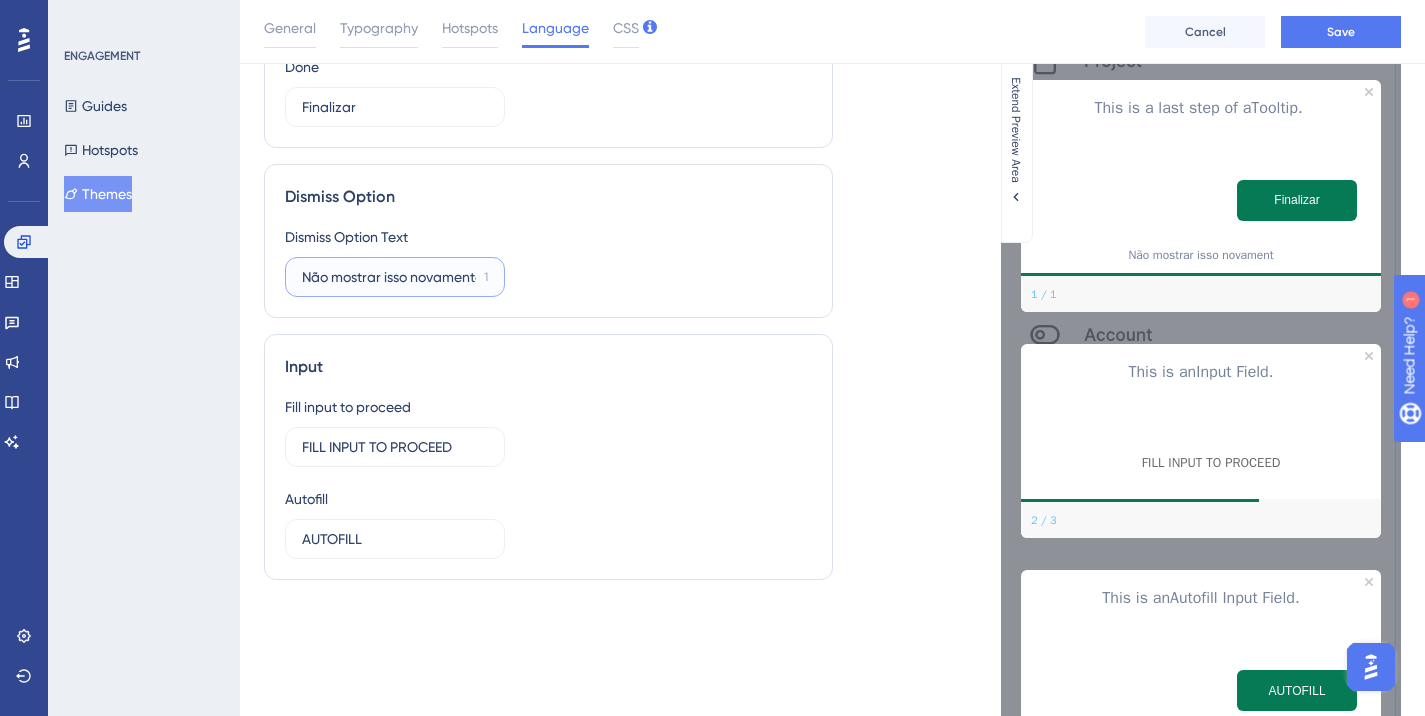scroll, scrollTop: 0, scrollLeft: 12, axis: horizontal 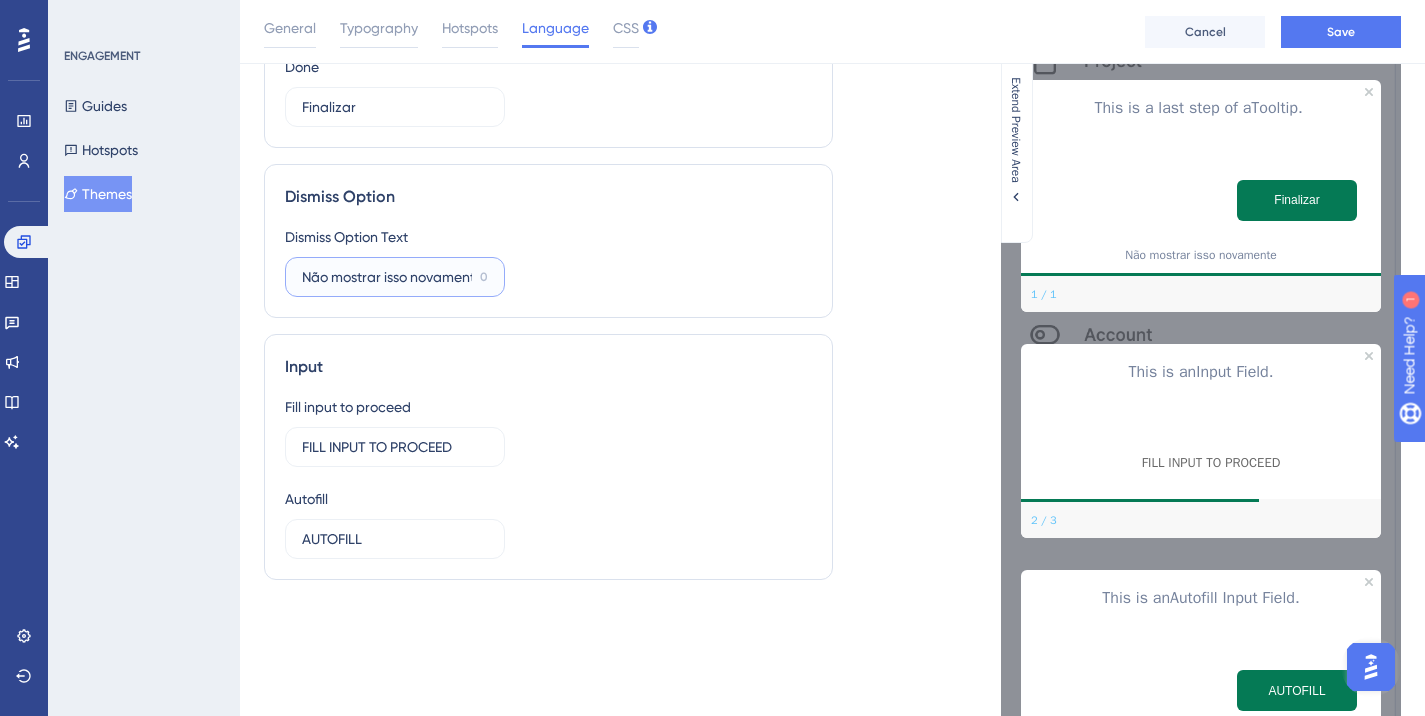 click on "Não mostrar isso novamente" at bounding box center [387, 277] 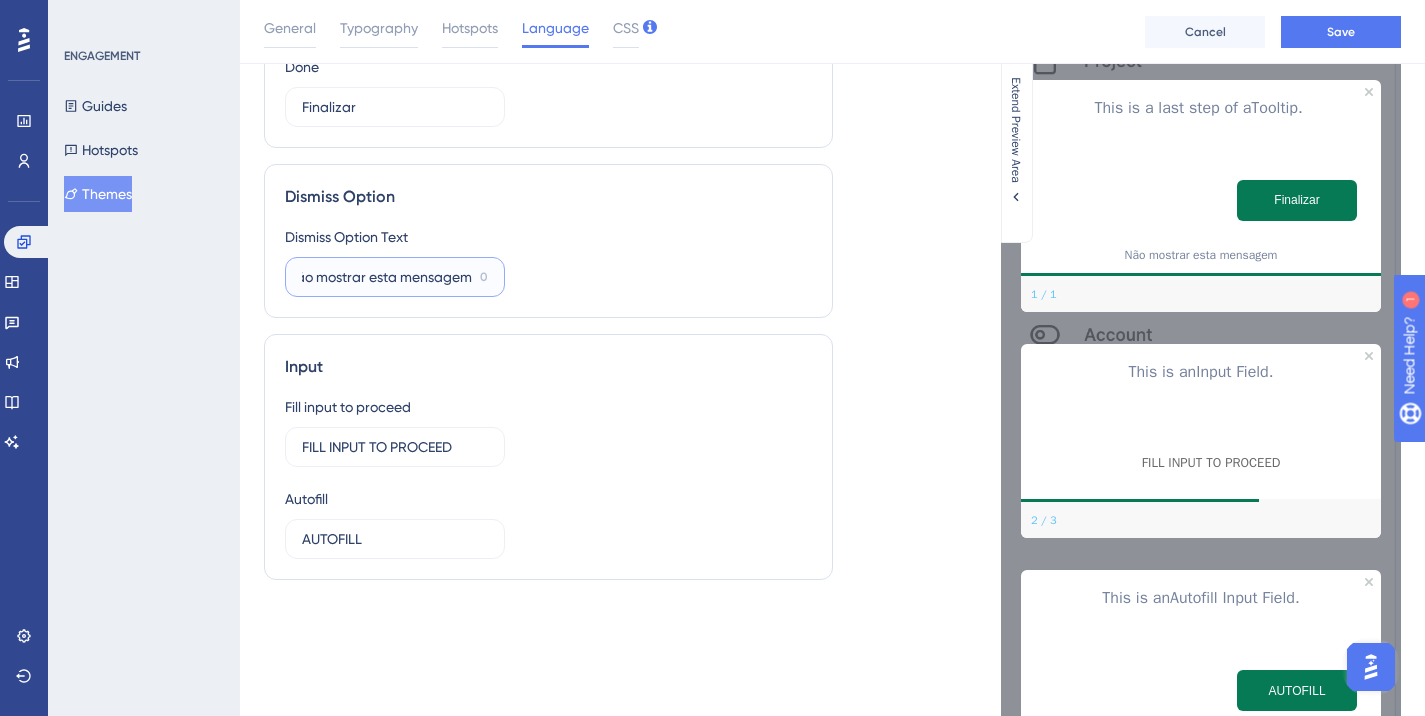 scroll, scrollTop: 0, scrollLeft: 0, axis: both 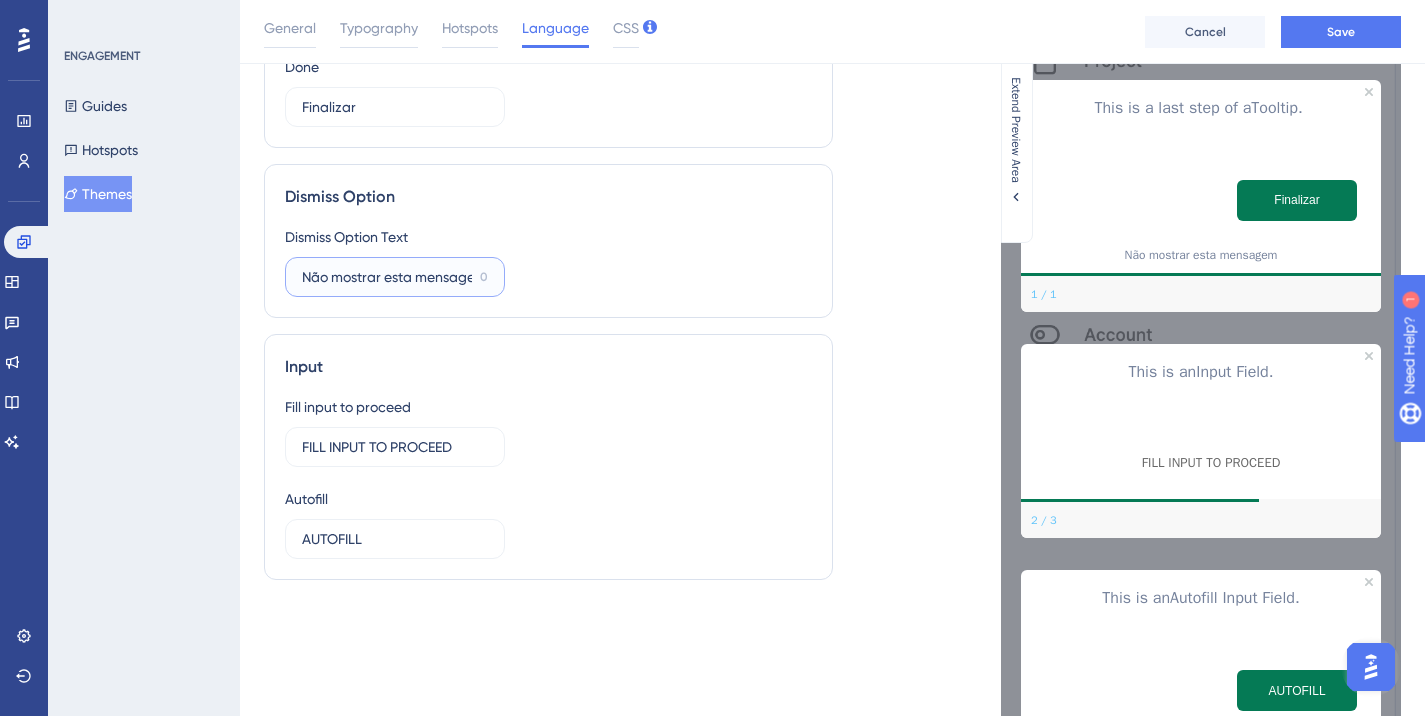 drag, startPoint x: 383, startPoint y: 277, endPoint x: 645, endPoint y: 277, distance: 262 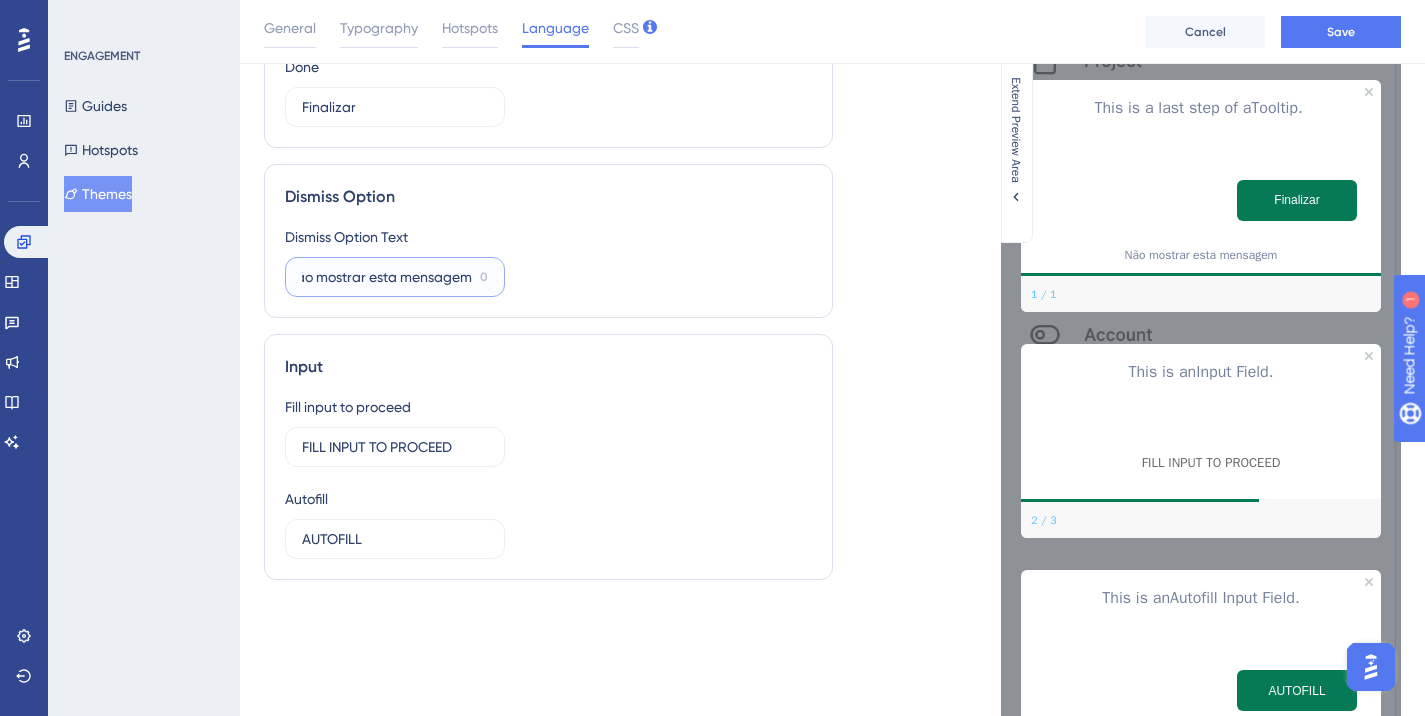 drag, startPoint x: 388, startPoint y: 278, endPoint x: 529, endPoint y: 278, distance: 141 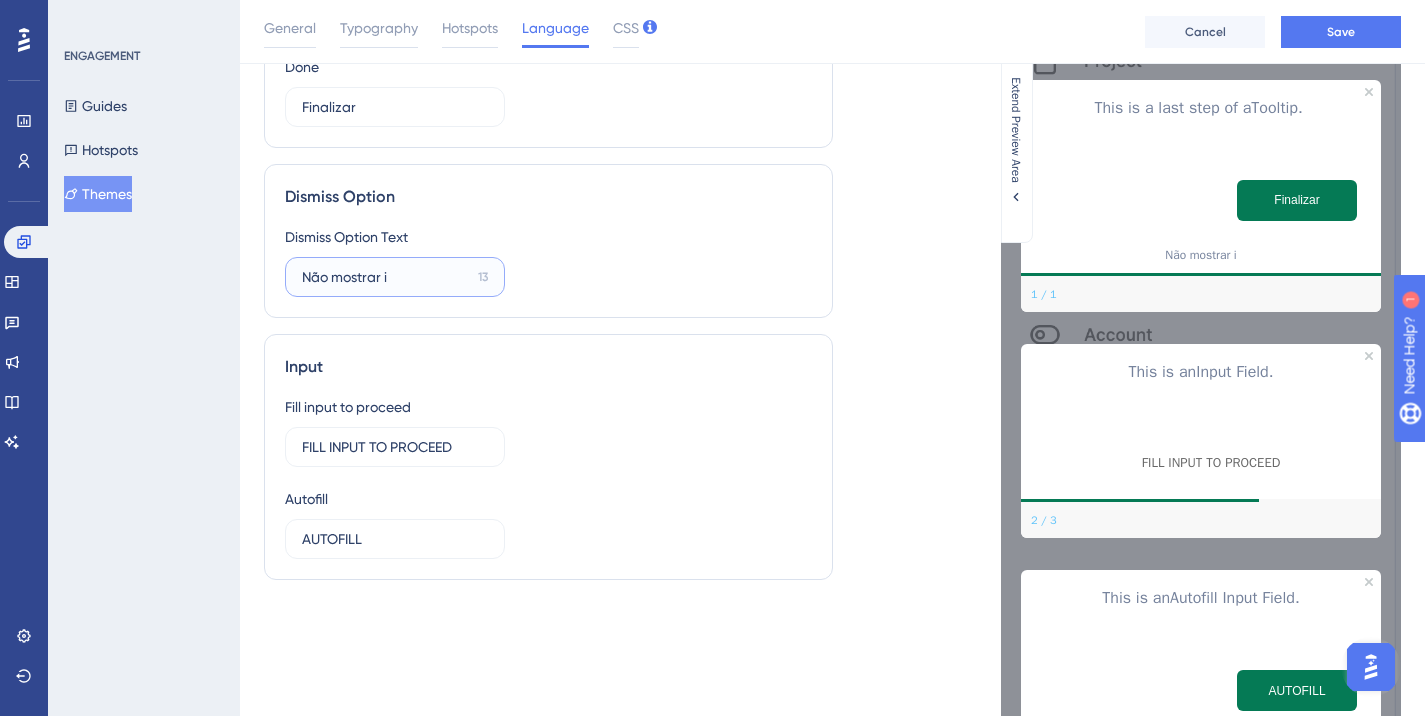 scroll, scrollTop: 0, scrollLeft: 0, axis: both 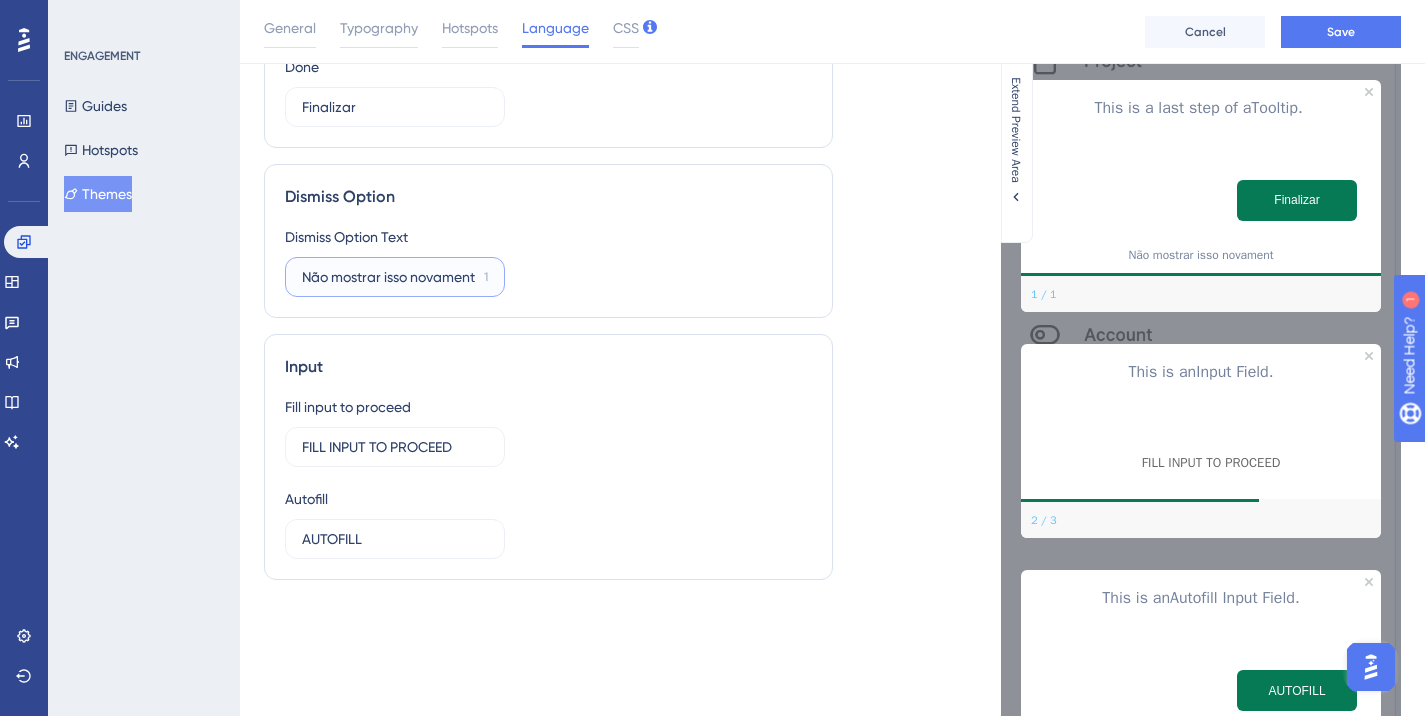 type on "Não mostrar isso novamente" 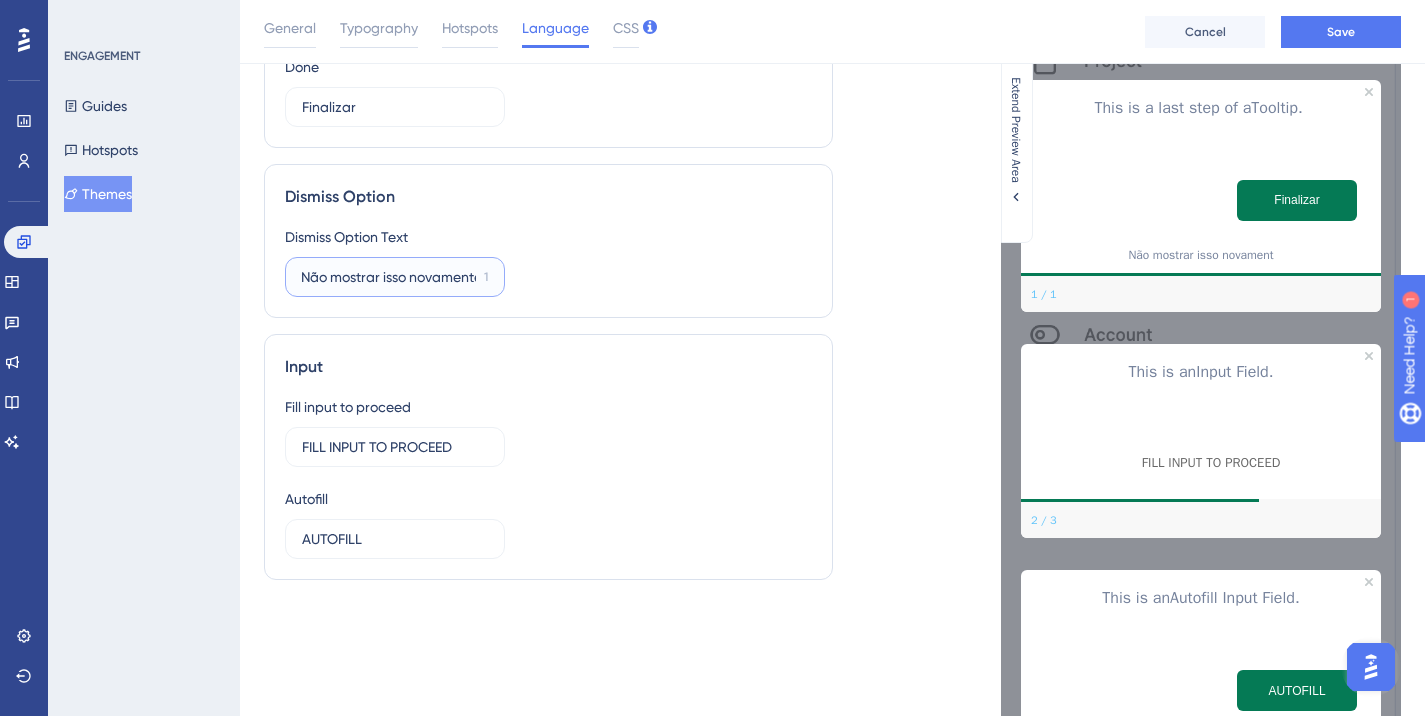 scroll, scrollTop: 0, scrollLeft: 12, axis: horizontal 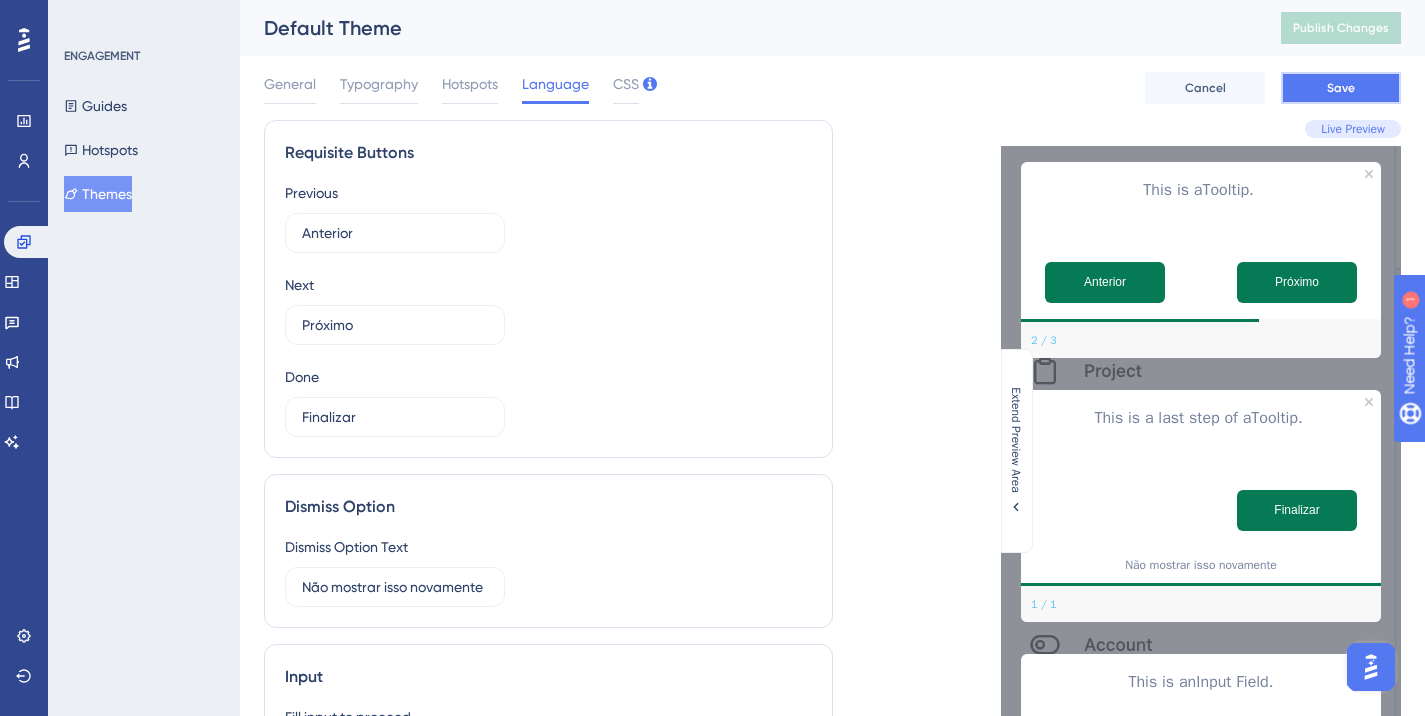 click on "Save" at bounding box center [1341, 88] 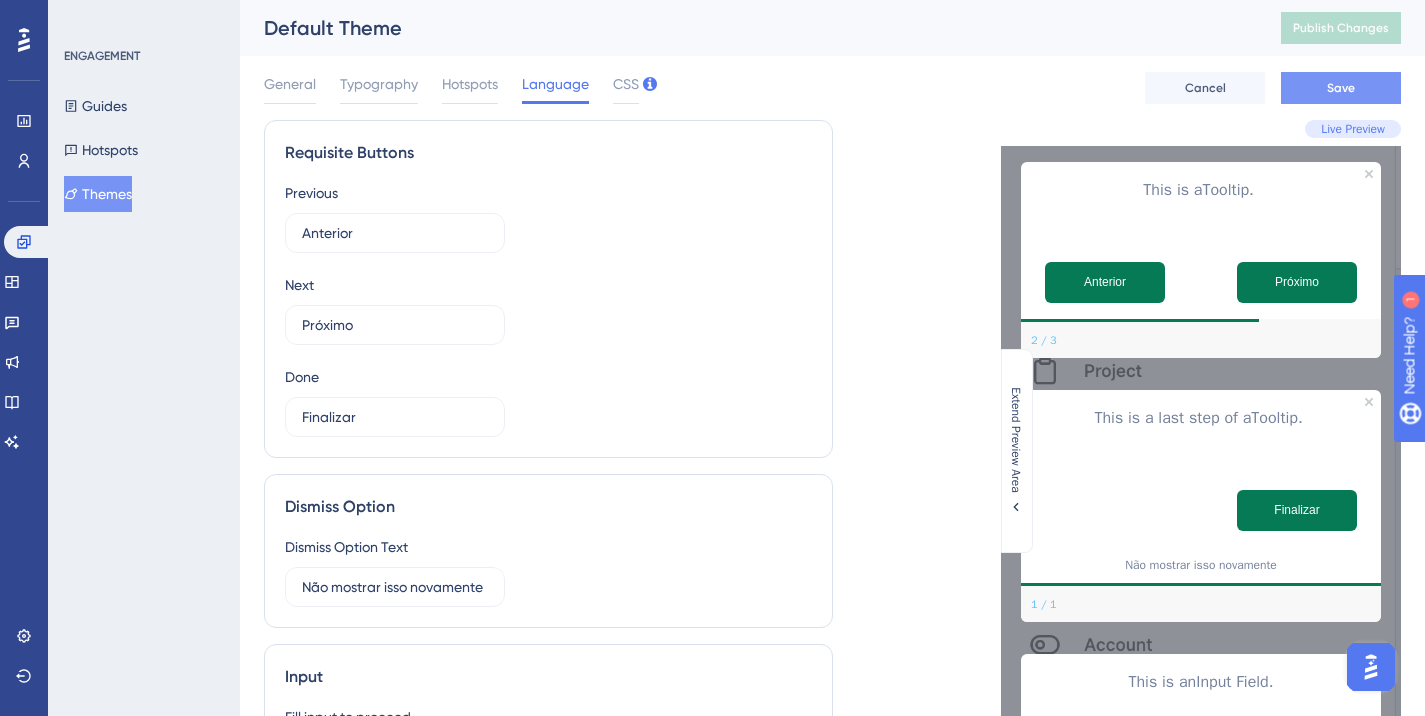 scroll, scrollTop: 0, scrollLeft: 0, axis: both 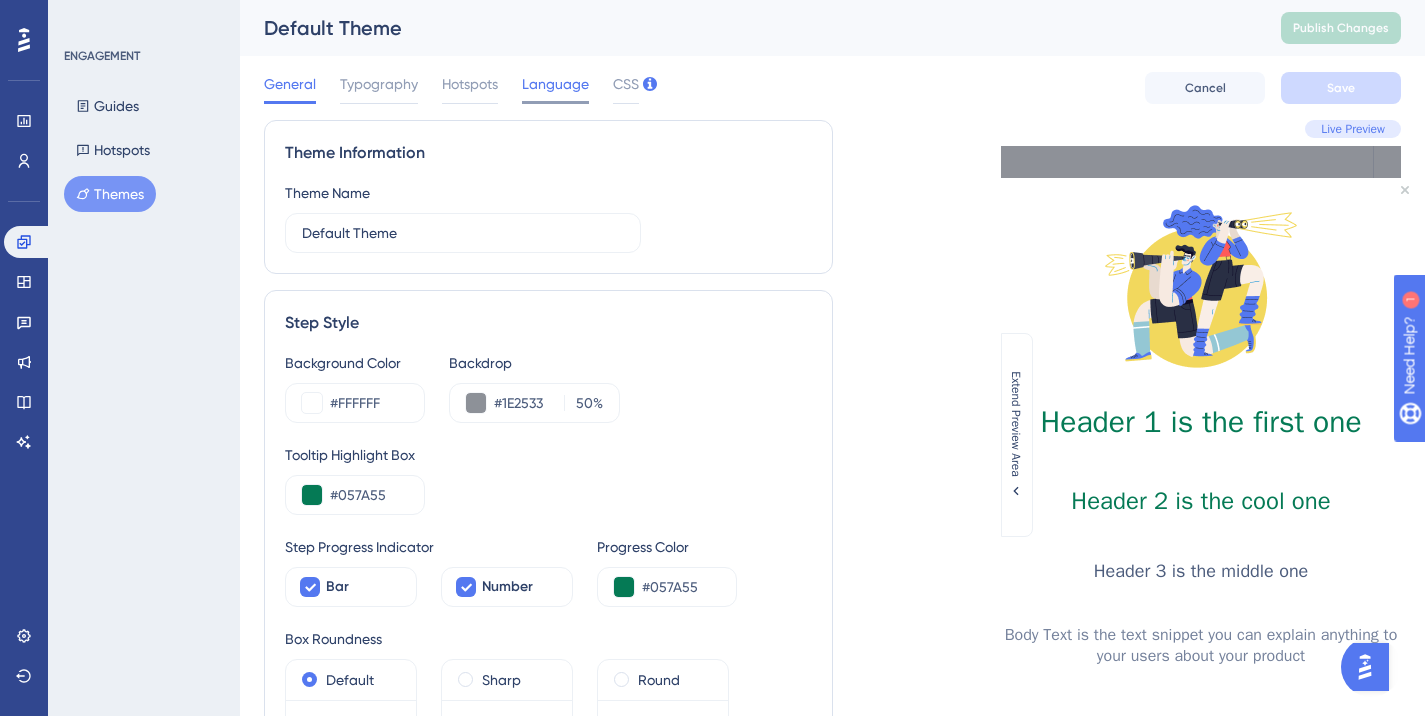 click on "Language" at bounding box center (555, 84) 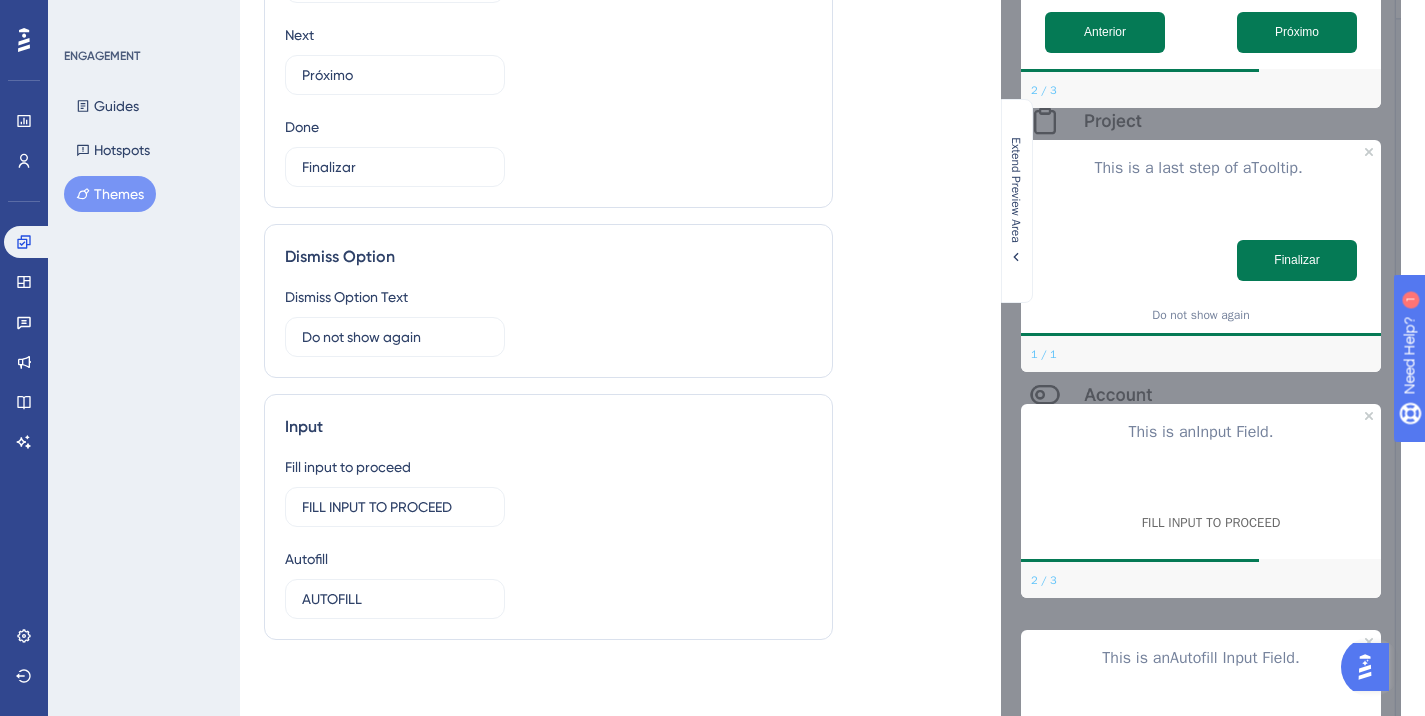 scroll, scrollTop: 352, scrollLeft: 0, axis: vertical 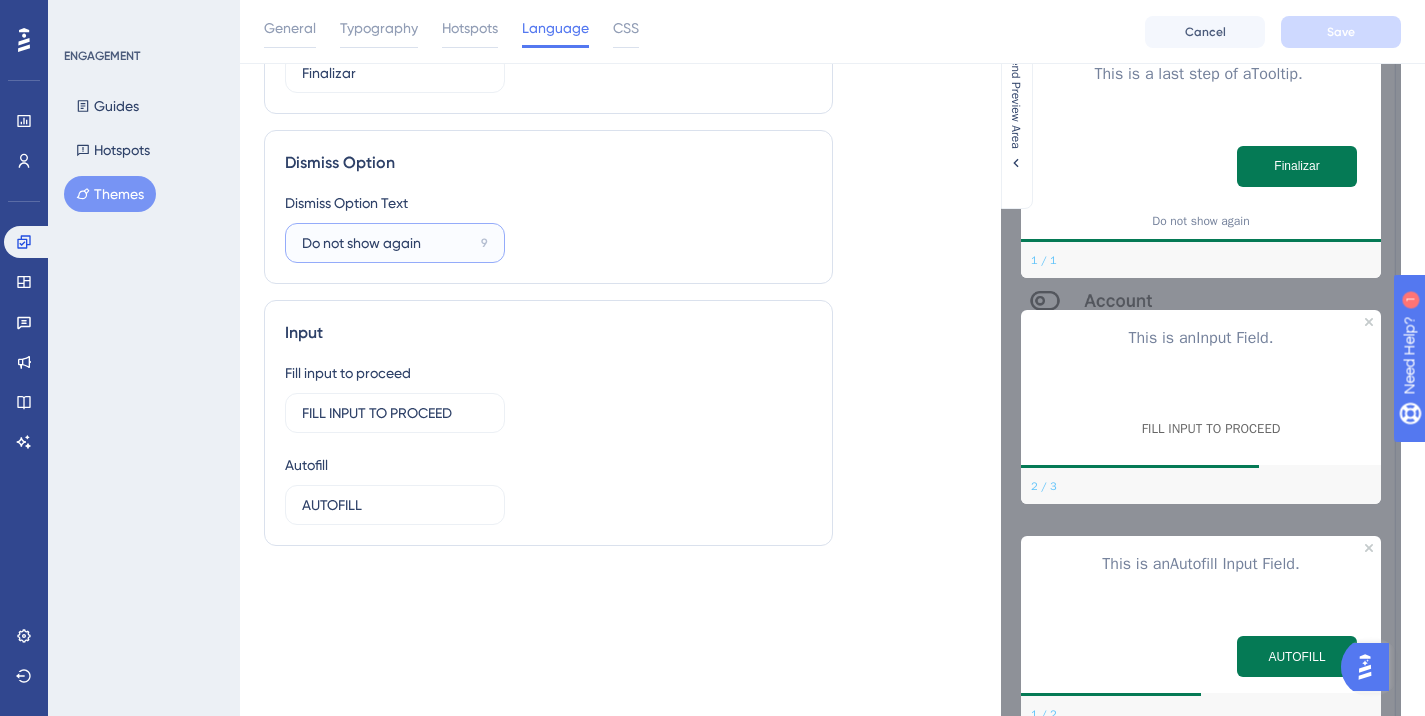 click on "Do not show again" at bounding box center [387, 243] 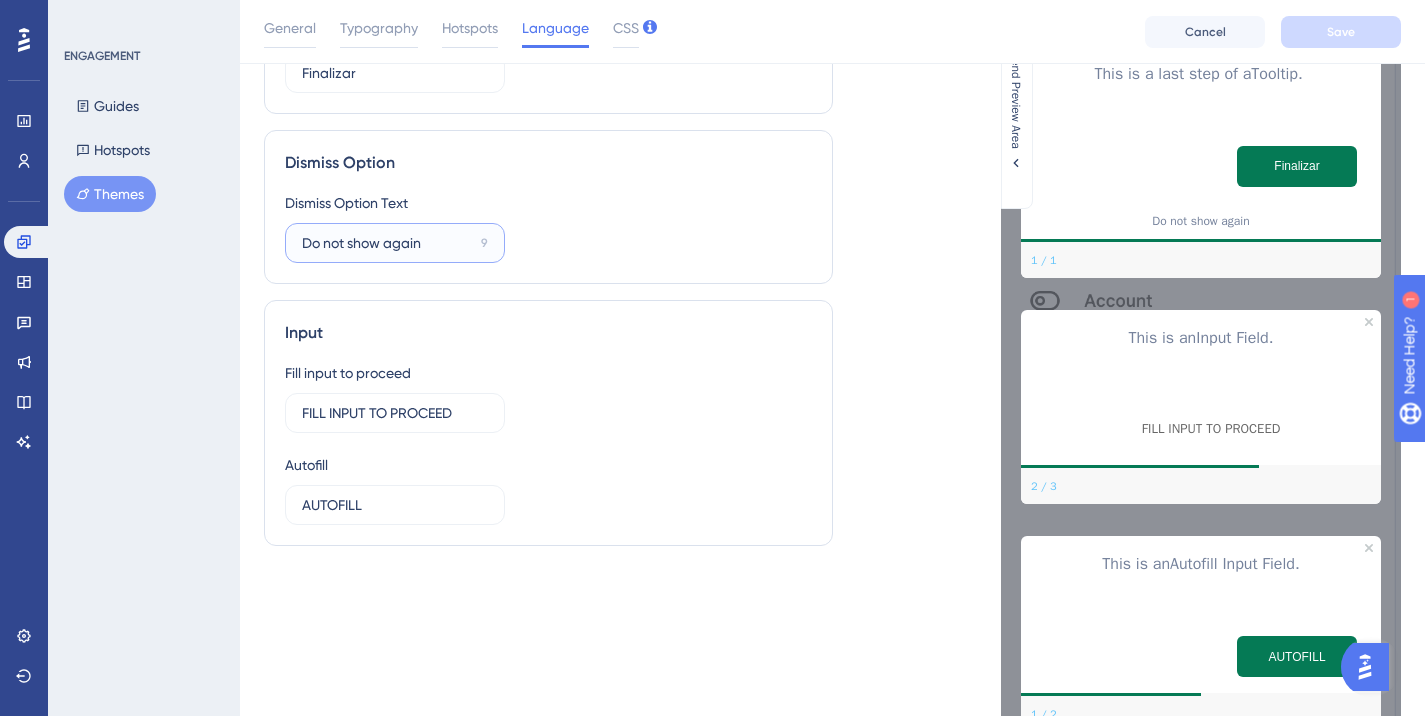 click on "Do not show again" at bounding box center (387, 243) 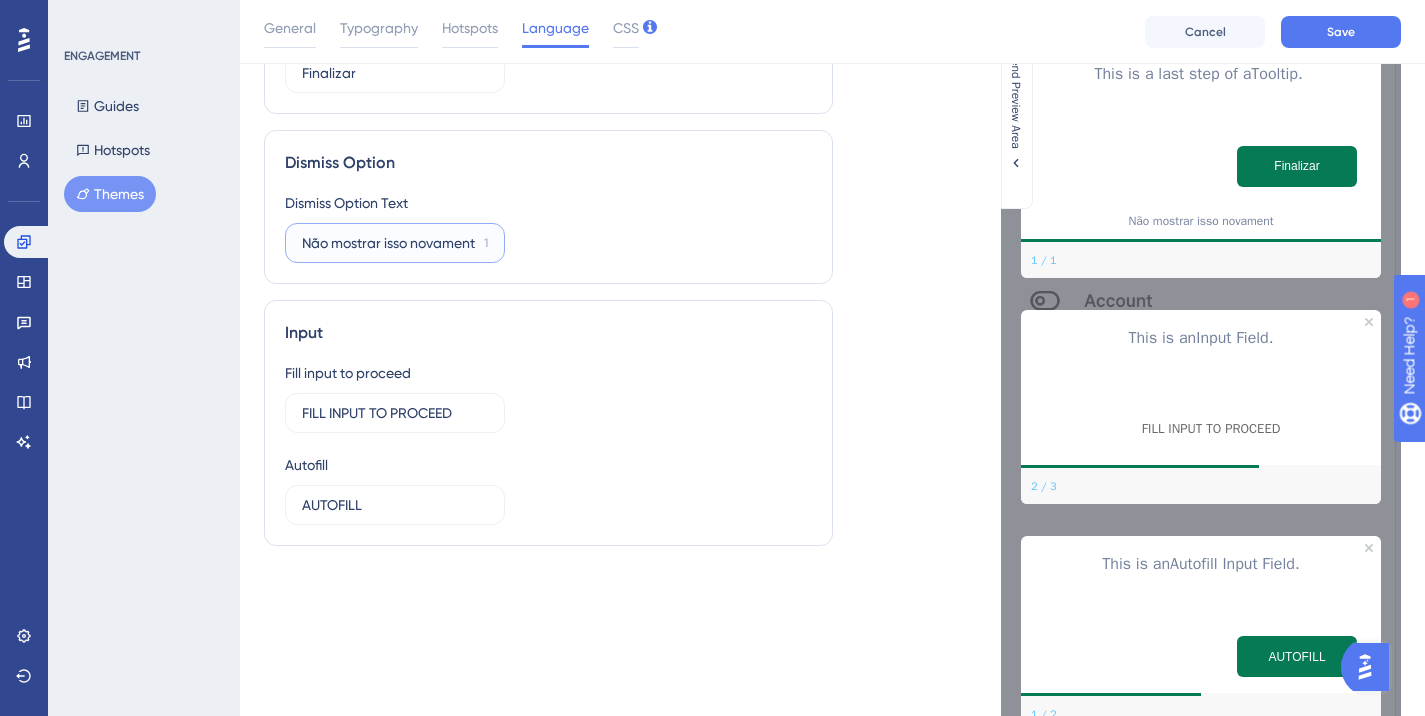scroll, scrollTop: 0, scrollLeft: 12, axis: horizontal 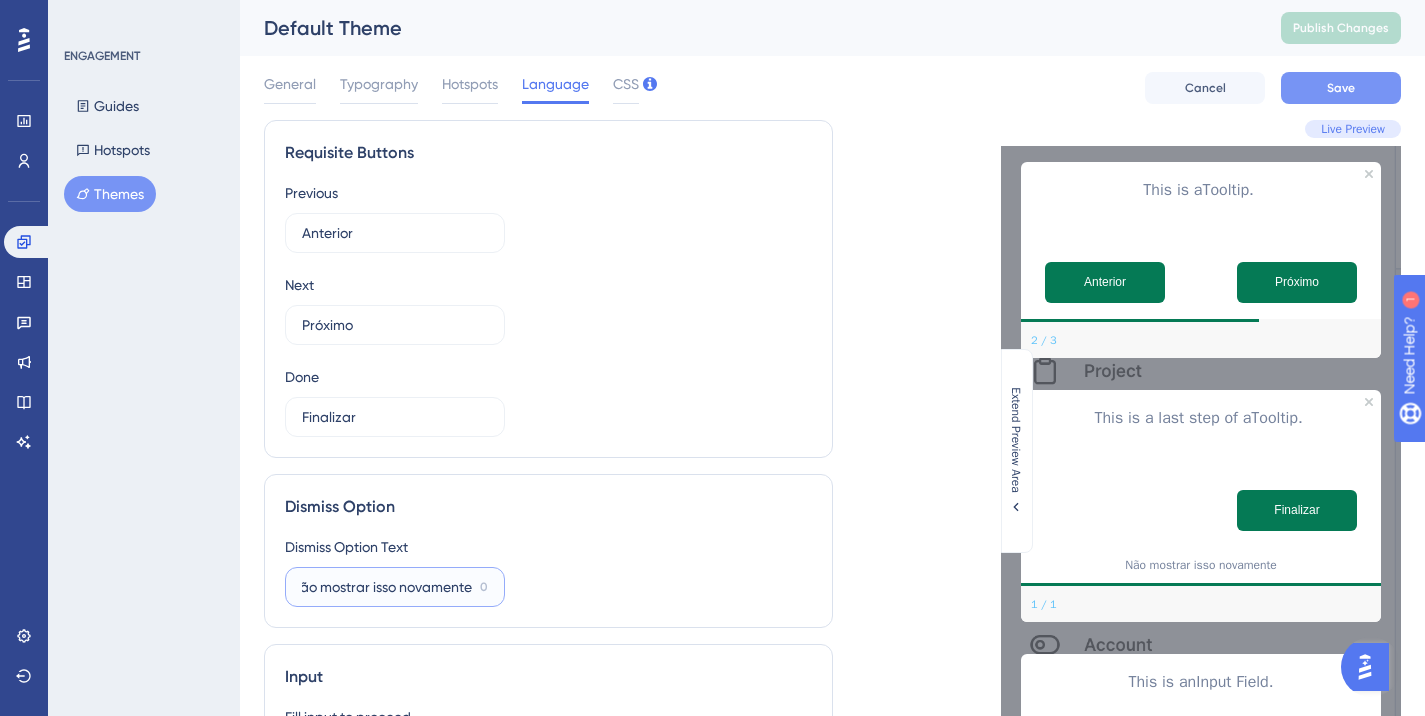 type on "Não mostrar isso novamente" 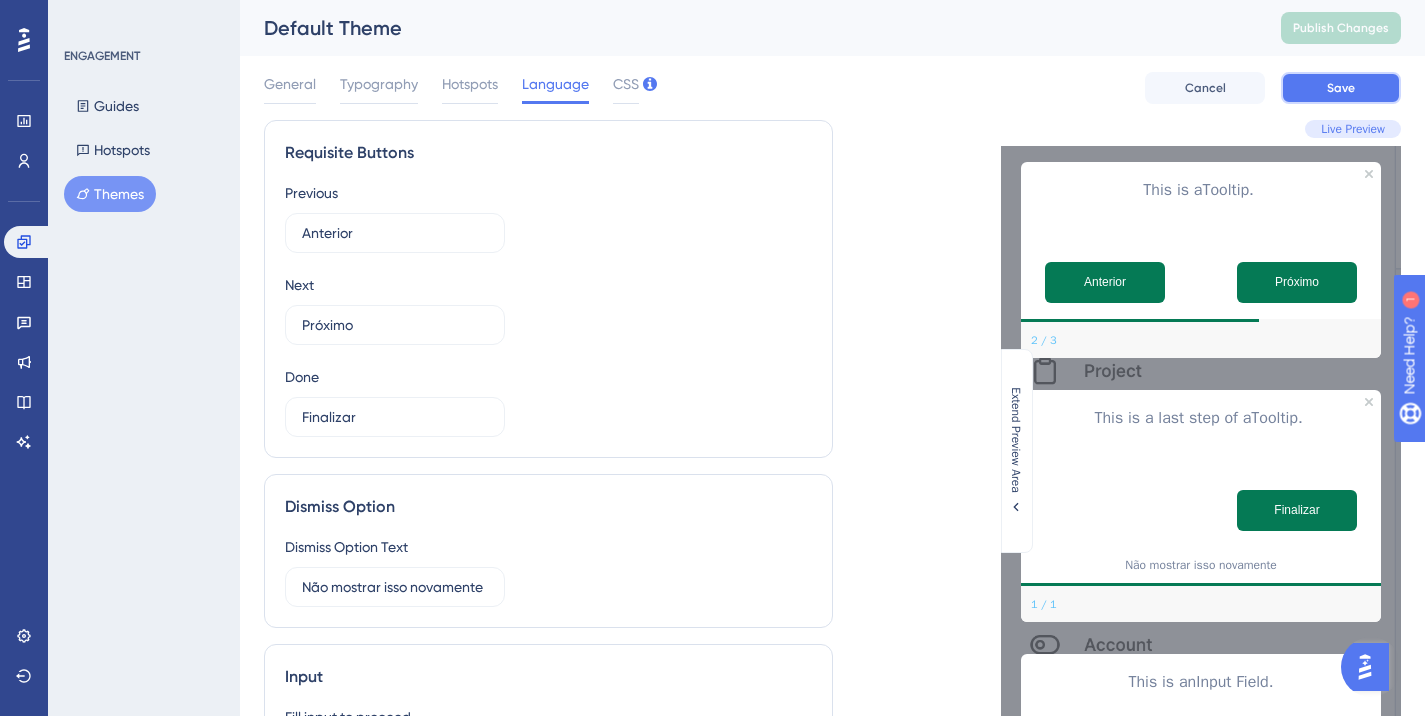 click on "Save" at bounding box center [1341, 88] 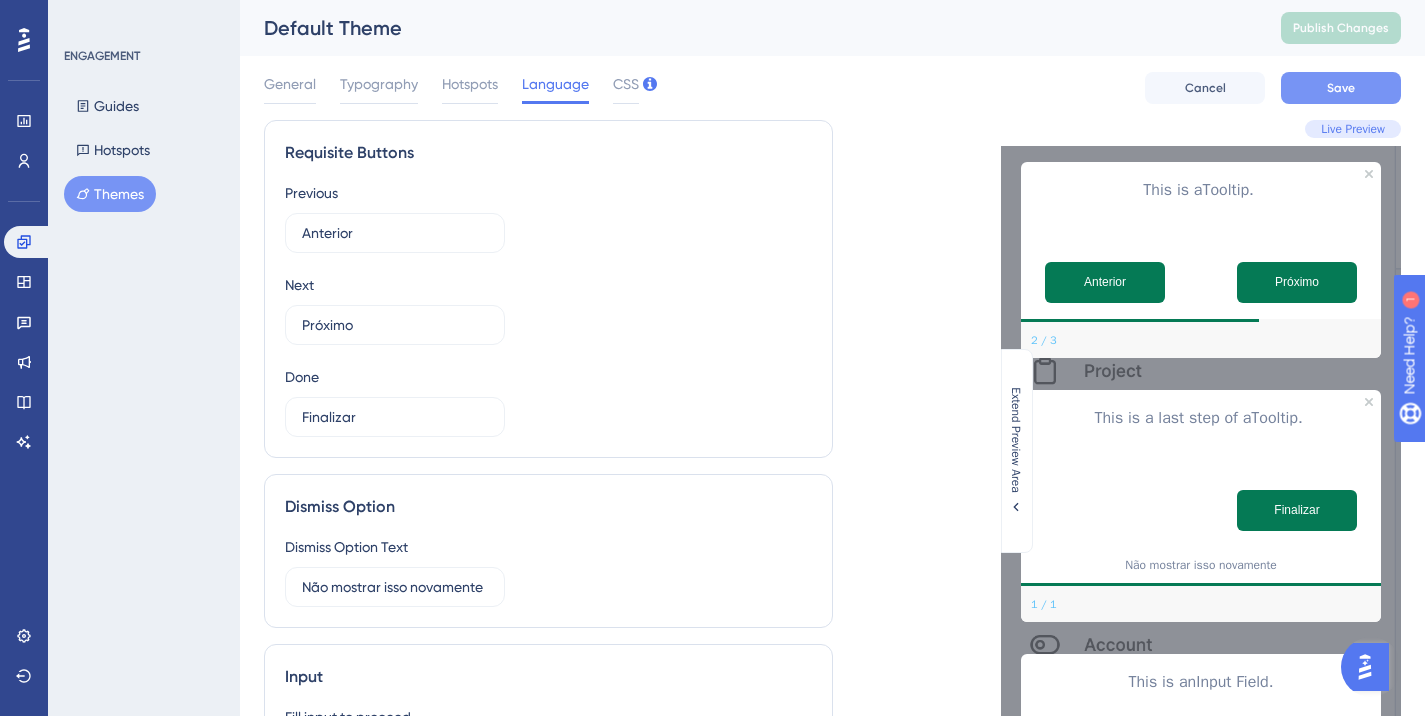 scroll, scrollTop: 0, scrollLeft: 0, axis: both 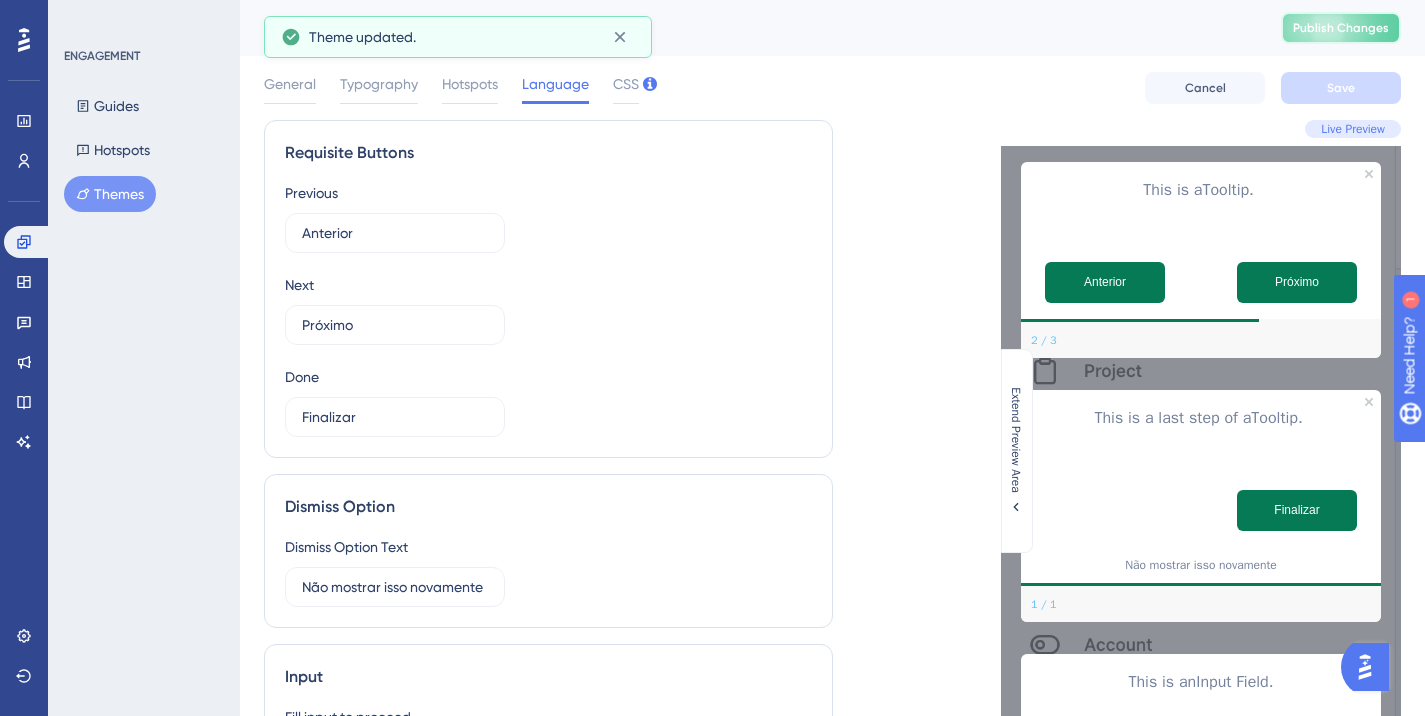 click on "Publish Changes" at bounding box center (1341, 28) 